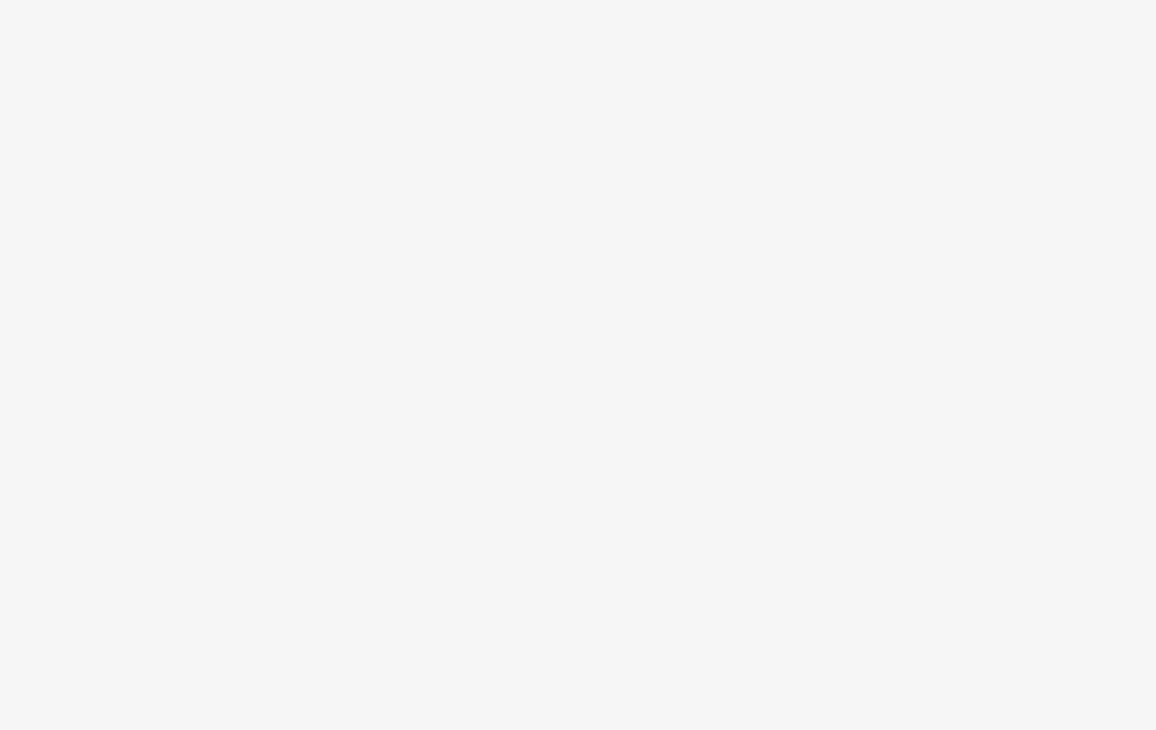 scroll, scrollTop: 0, scrollLeft: 0, axis: both 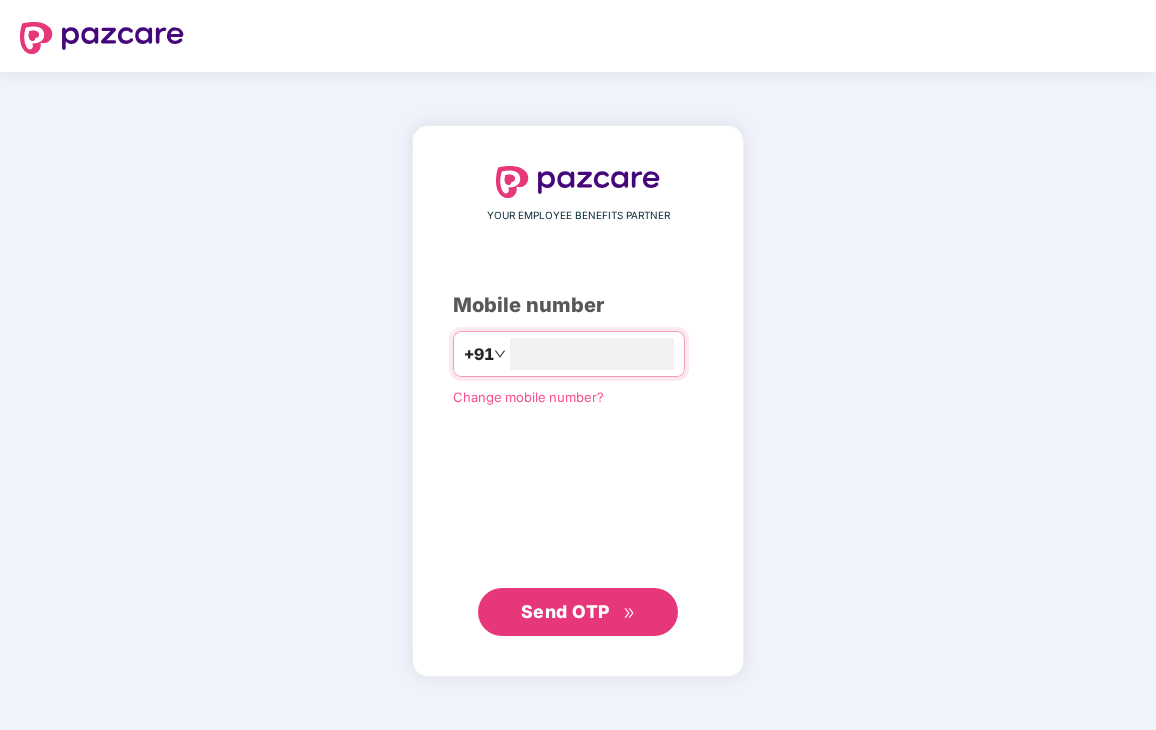 type on "**********" 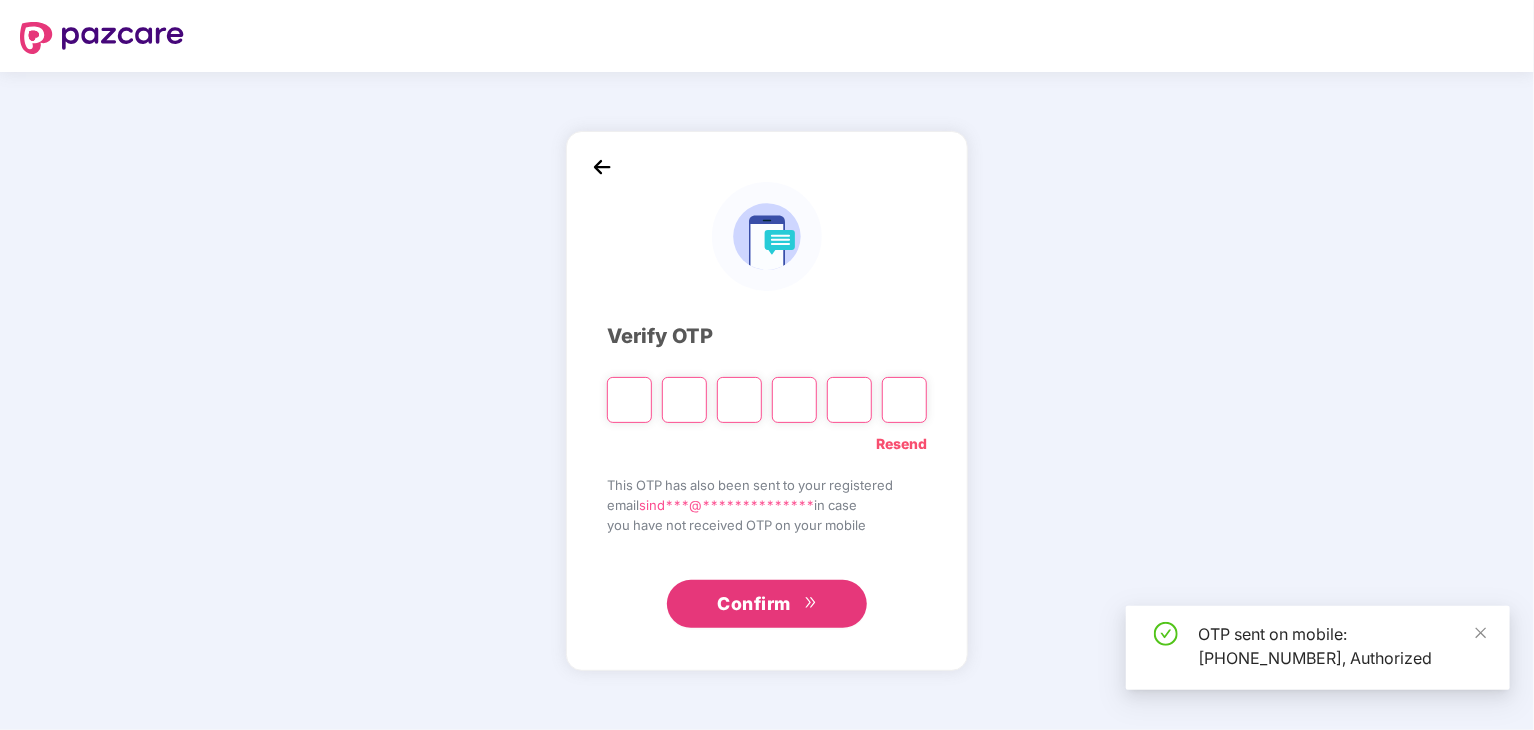 click at bounding box center [629, 400] 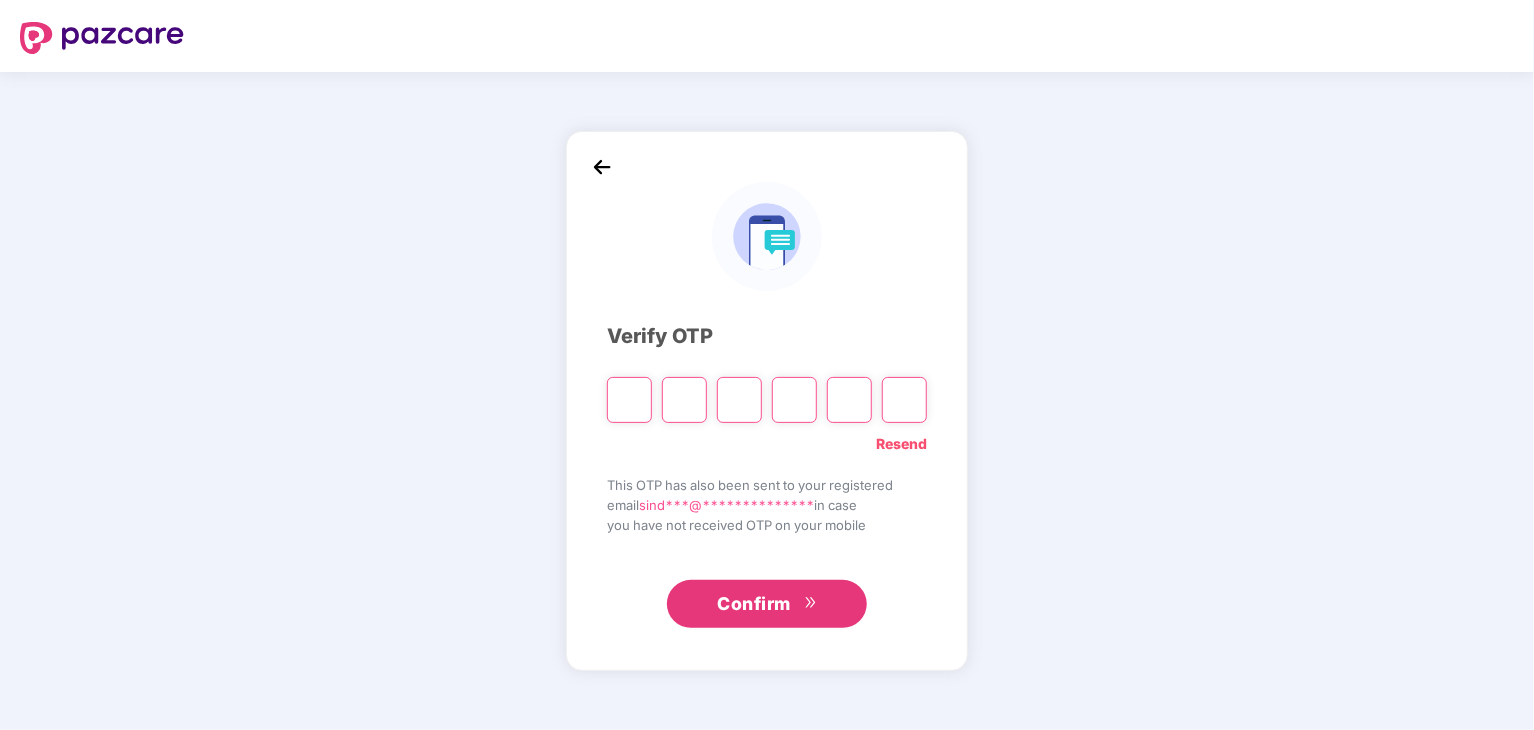 type on "*" 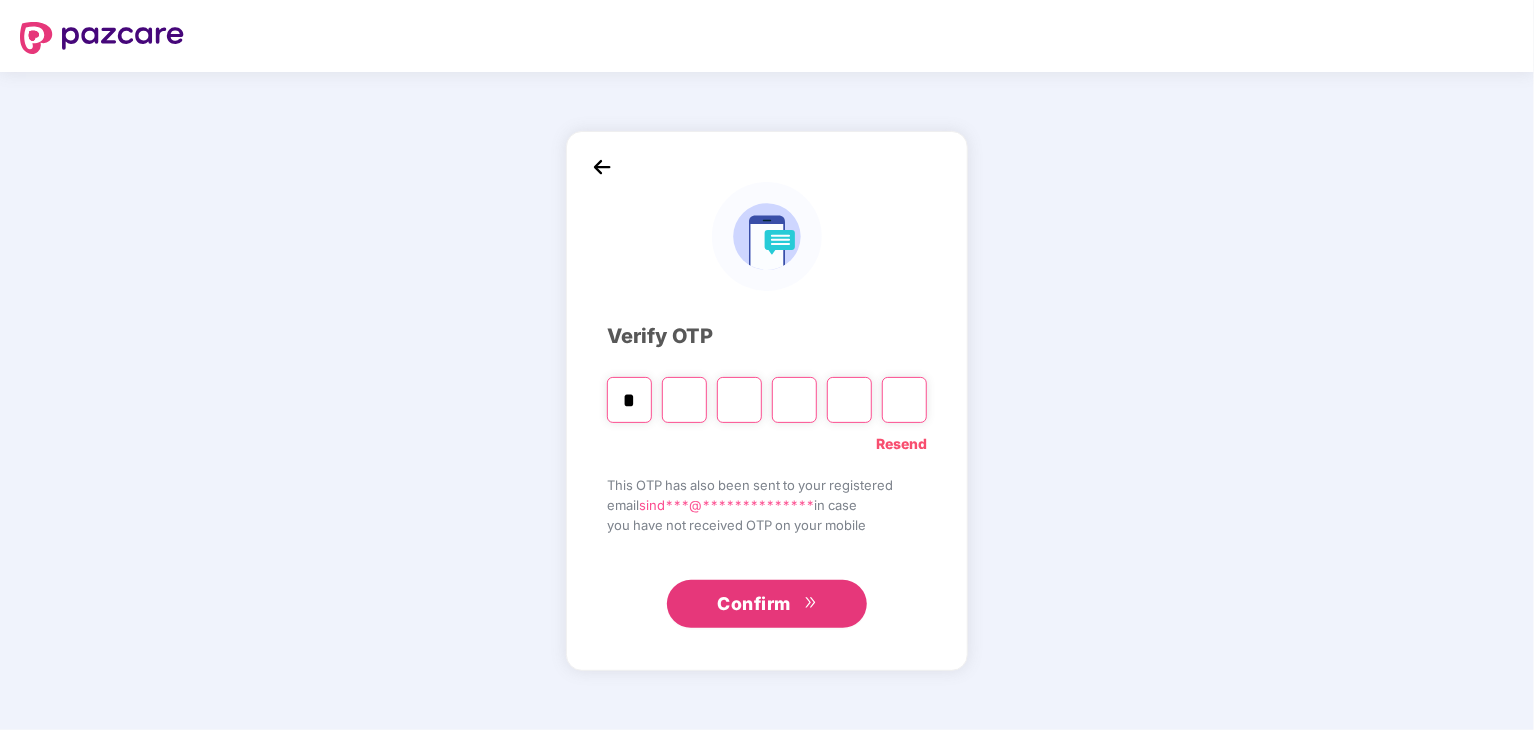 type on "*" 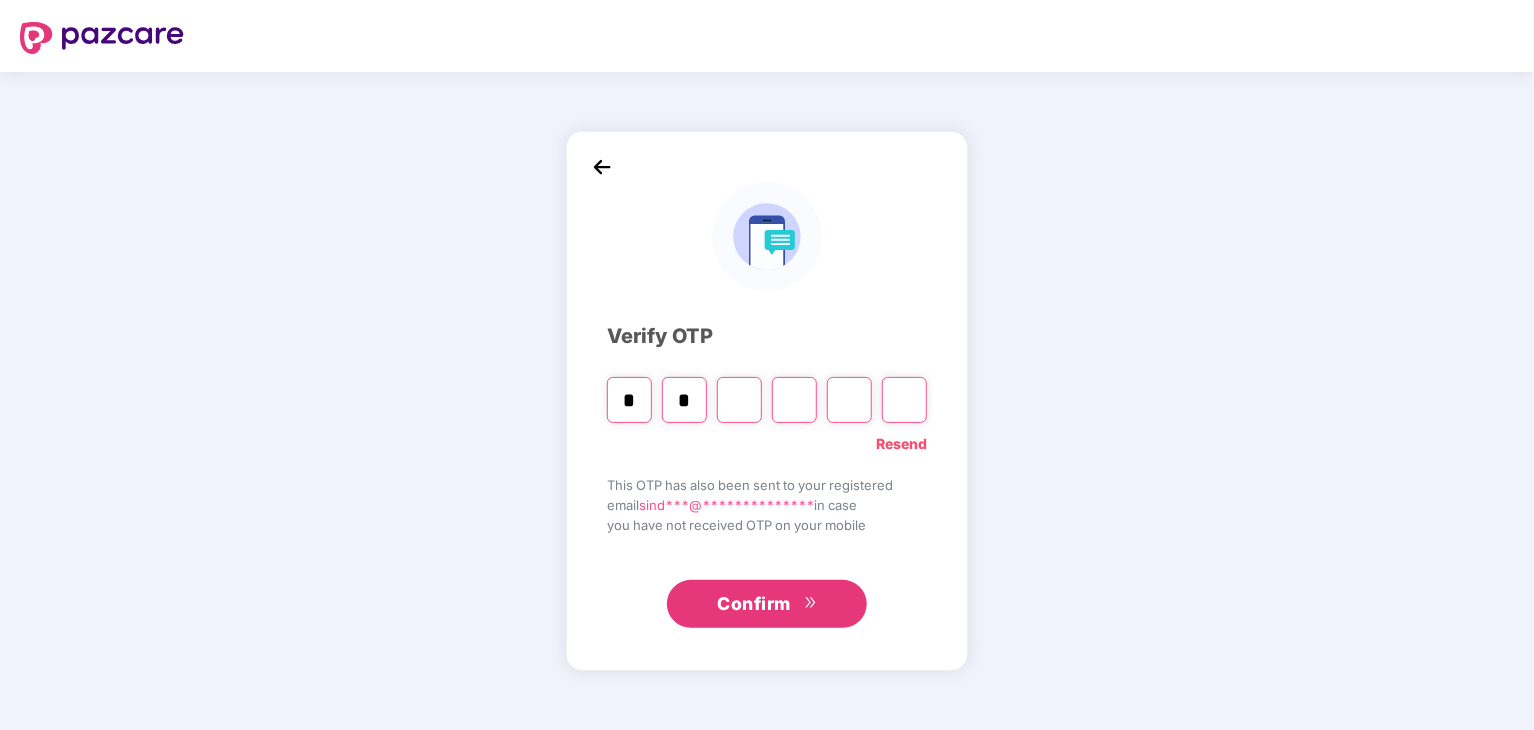 type on "*" 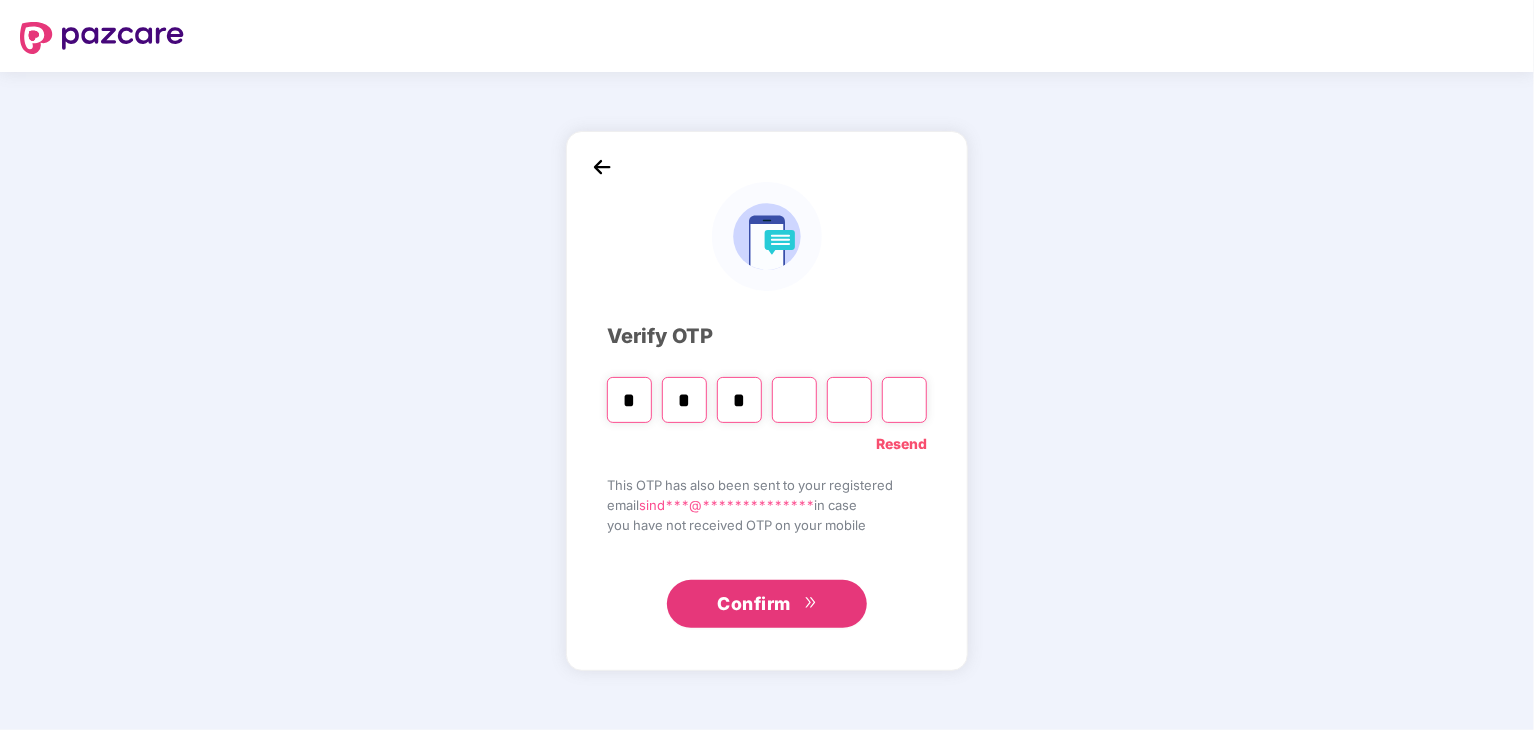type on "*" 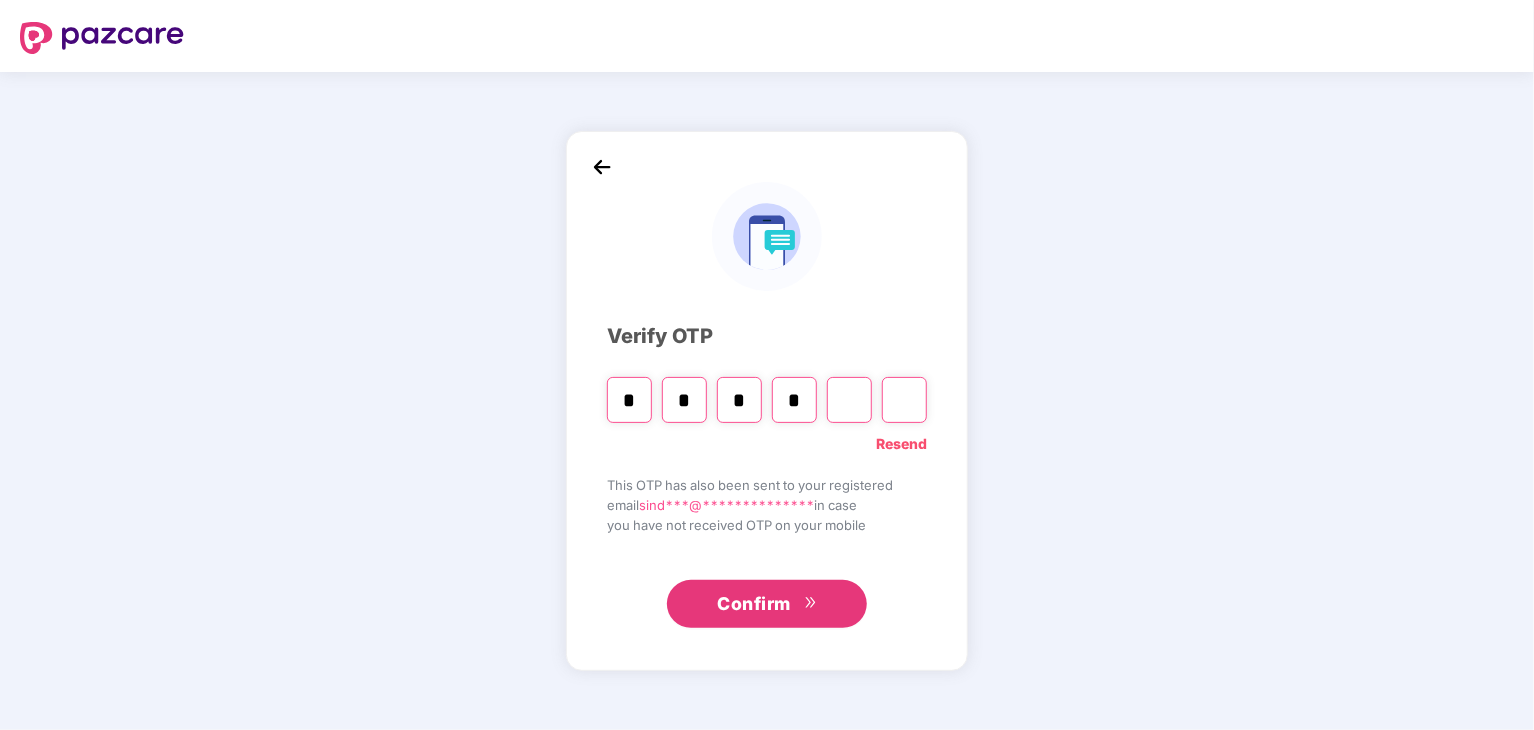 type on "*" 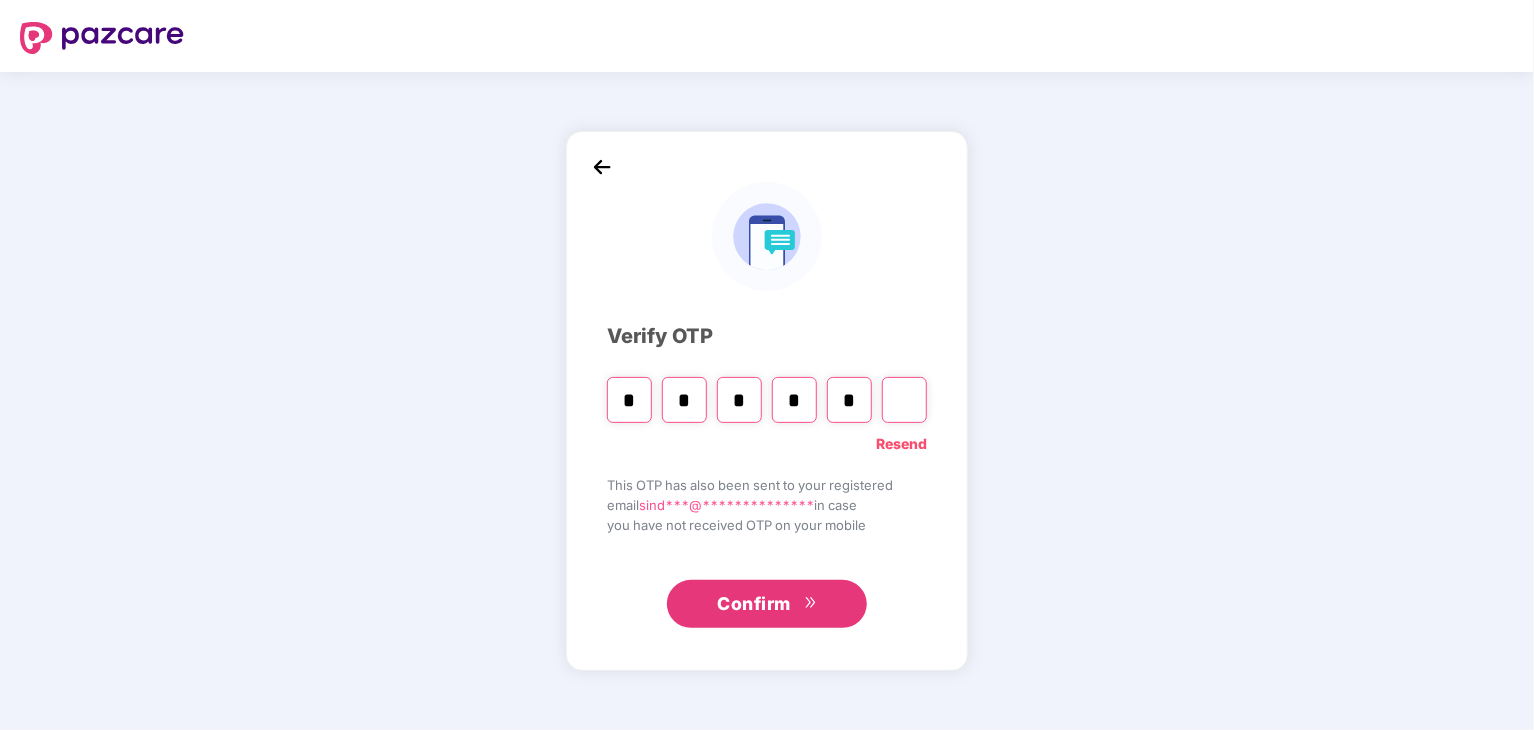 type on "*" 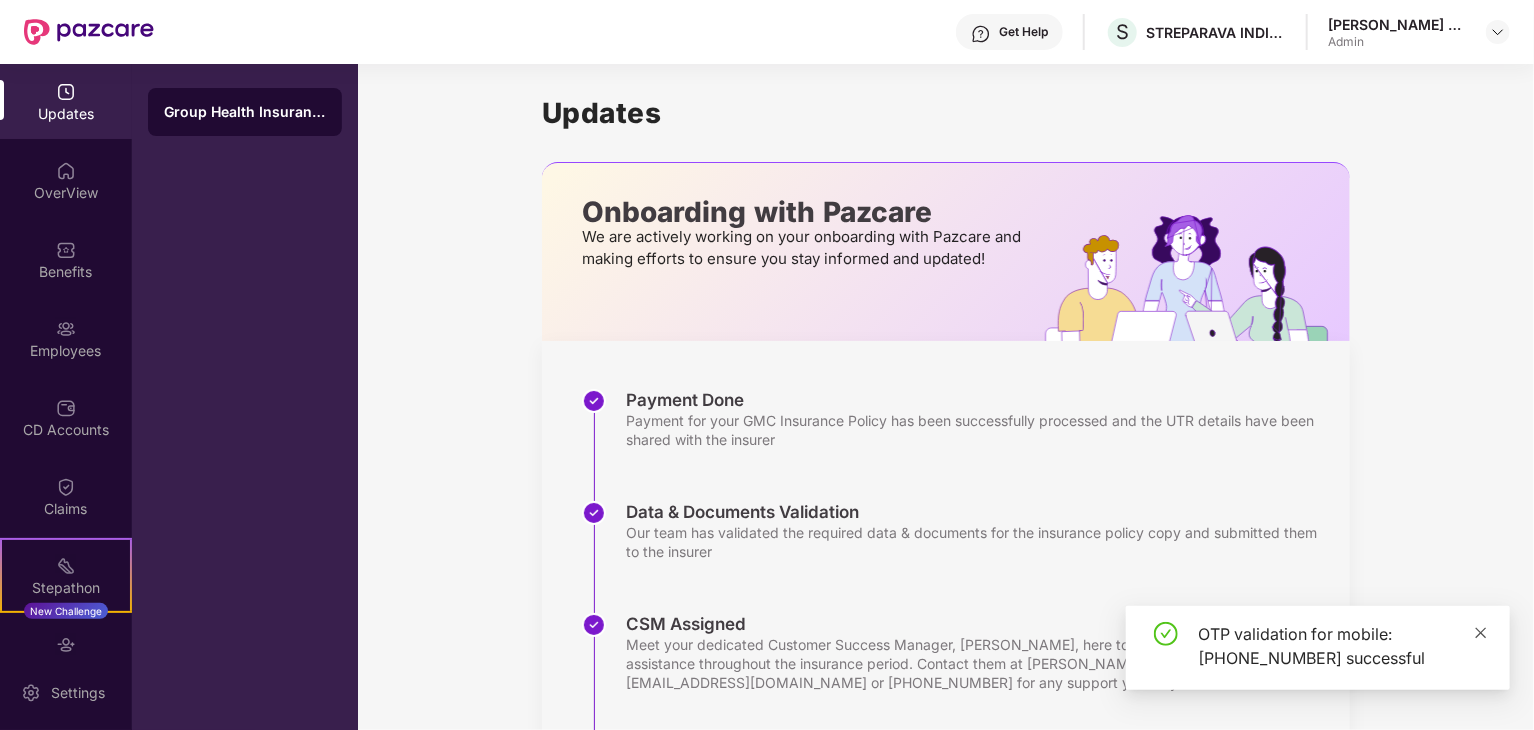 click 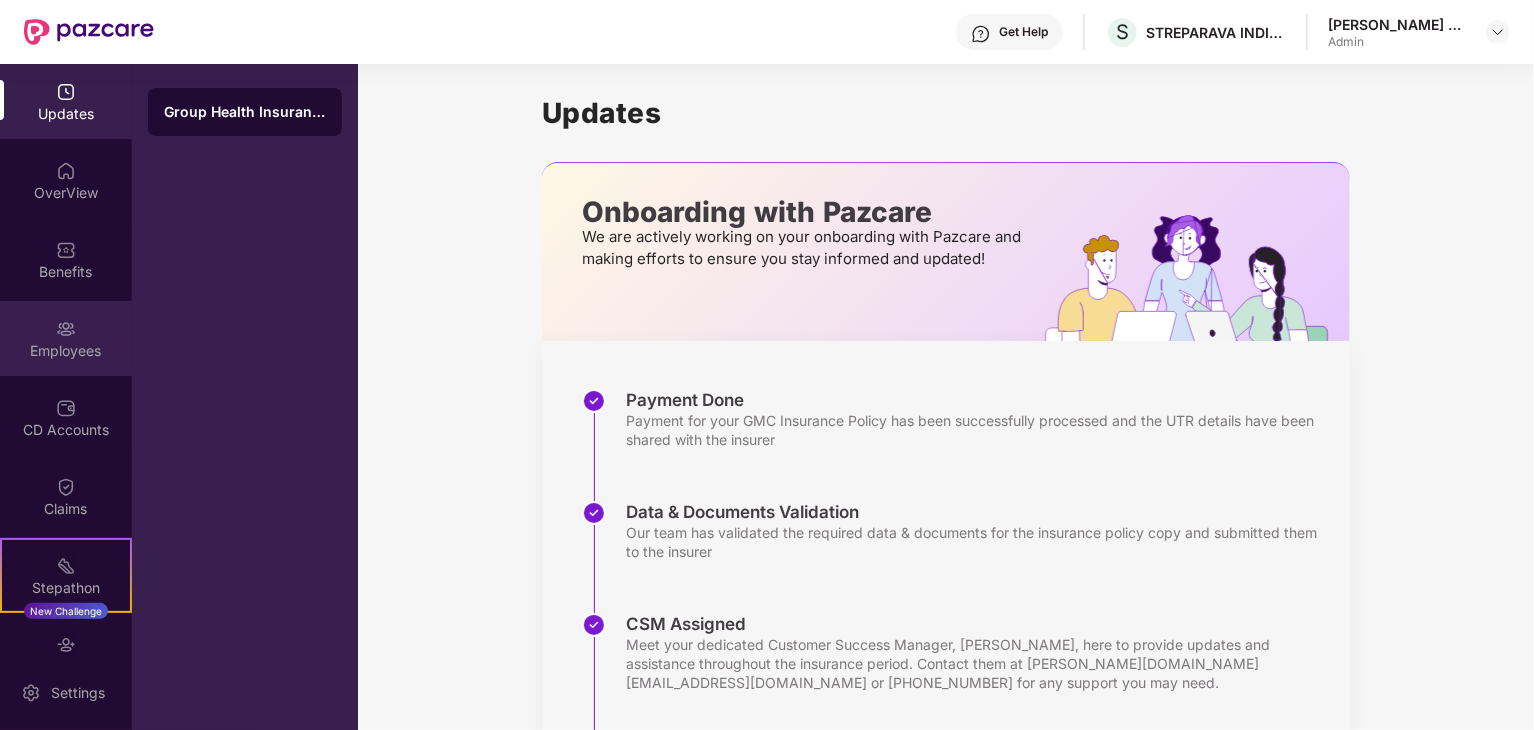 click at bounding box center [66, 329] 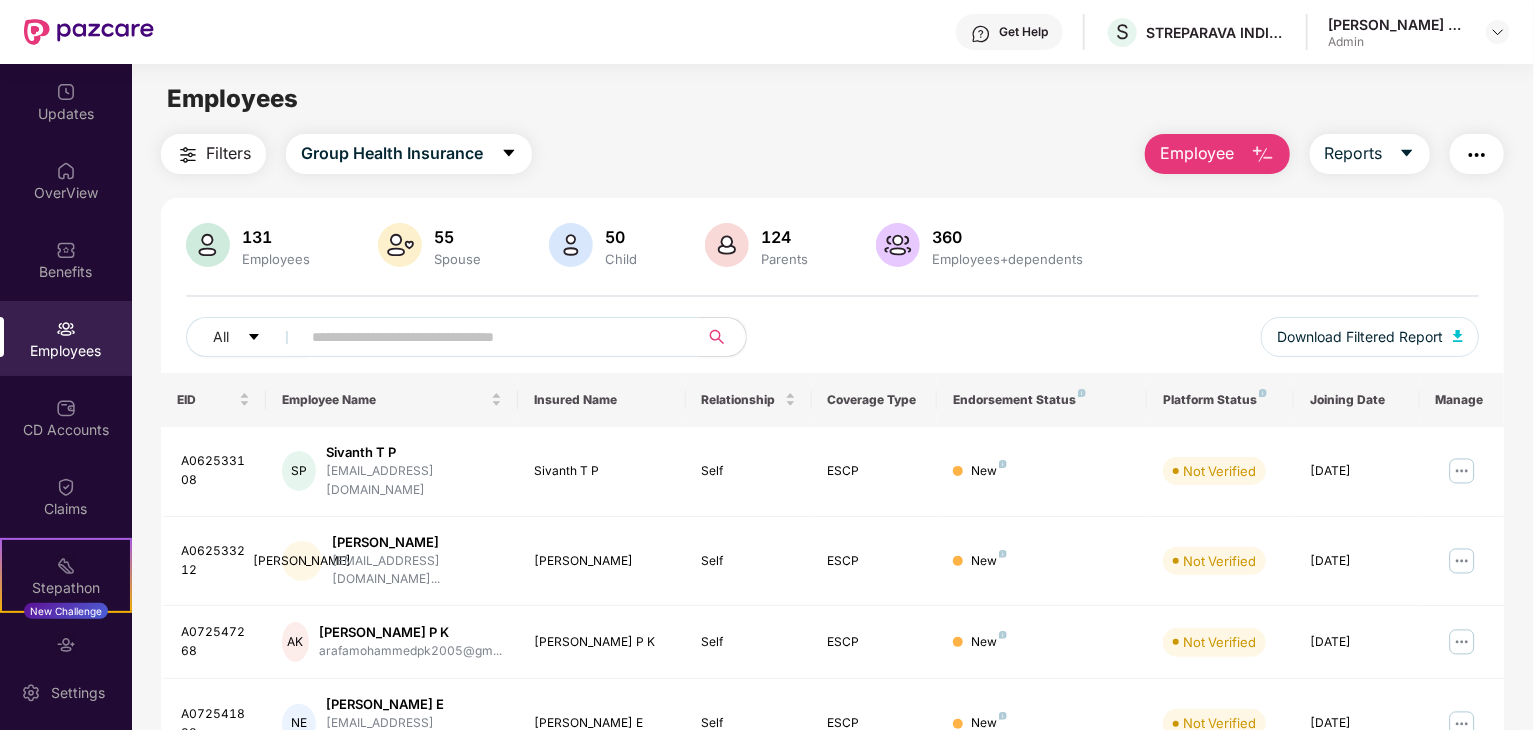 click at bounding box center [491, 337] 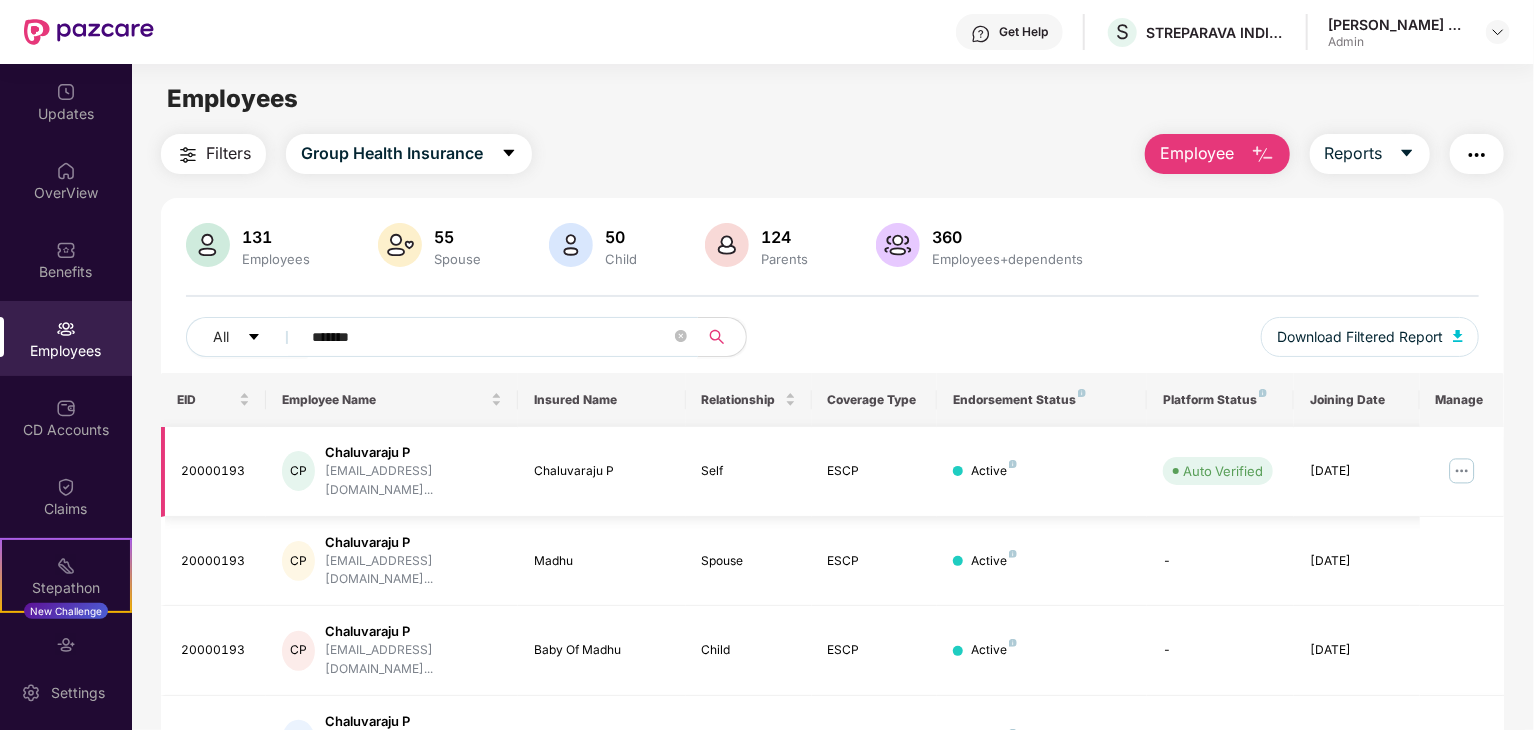 type on "*******" 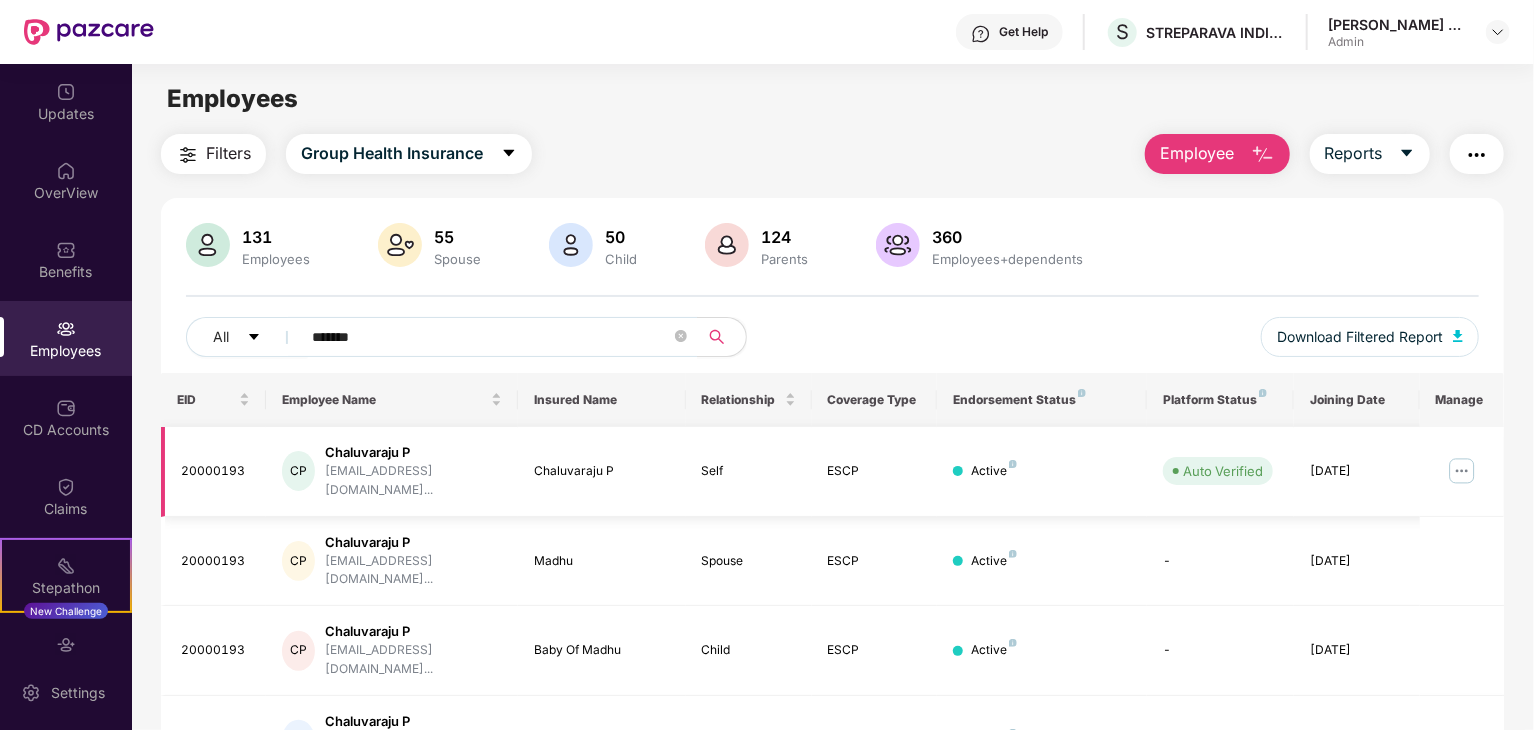click at bounding box center [1462, 471] 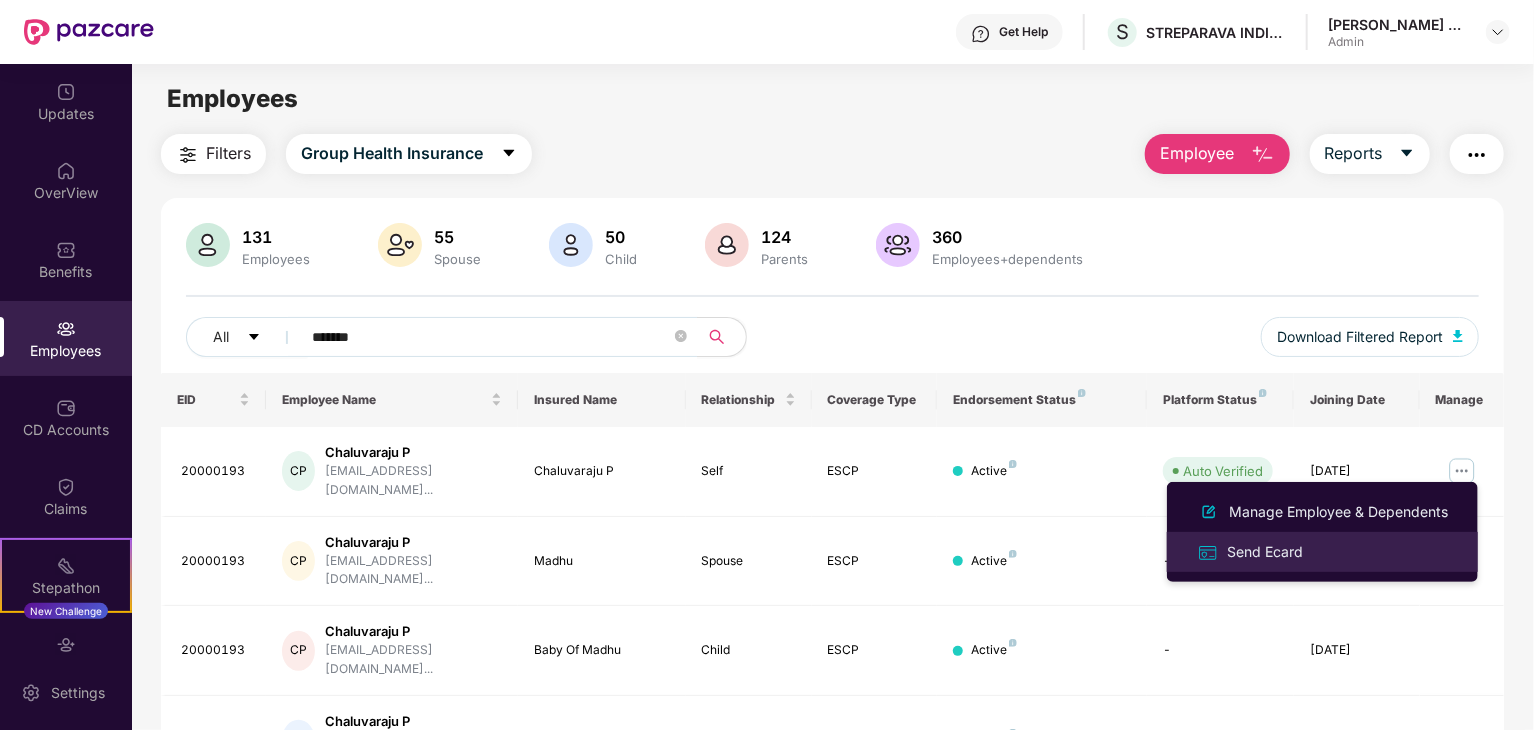 click on "Send Ecard" at bounding box center [1265, 552] 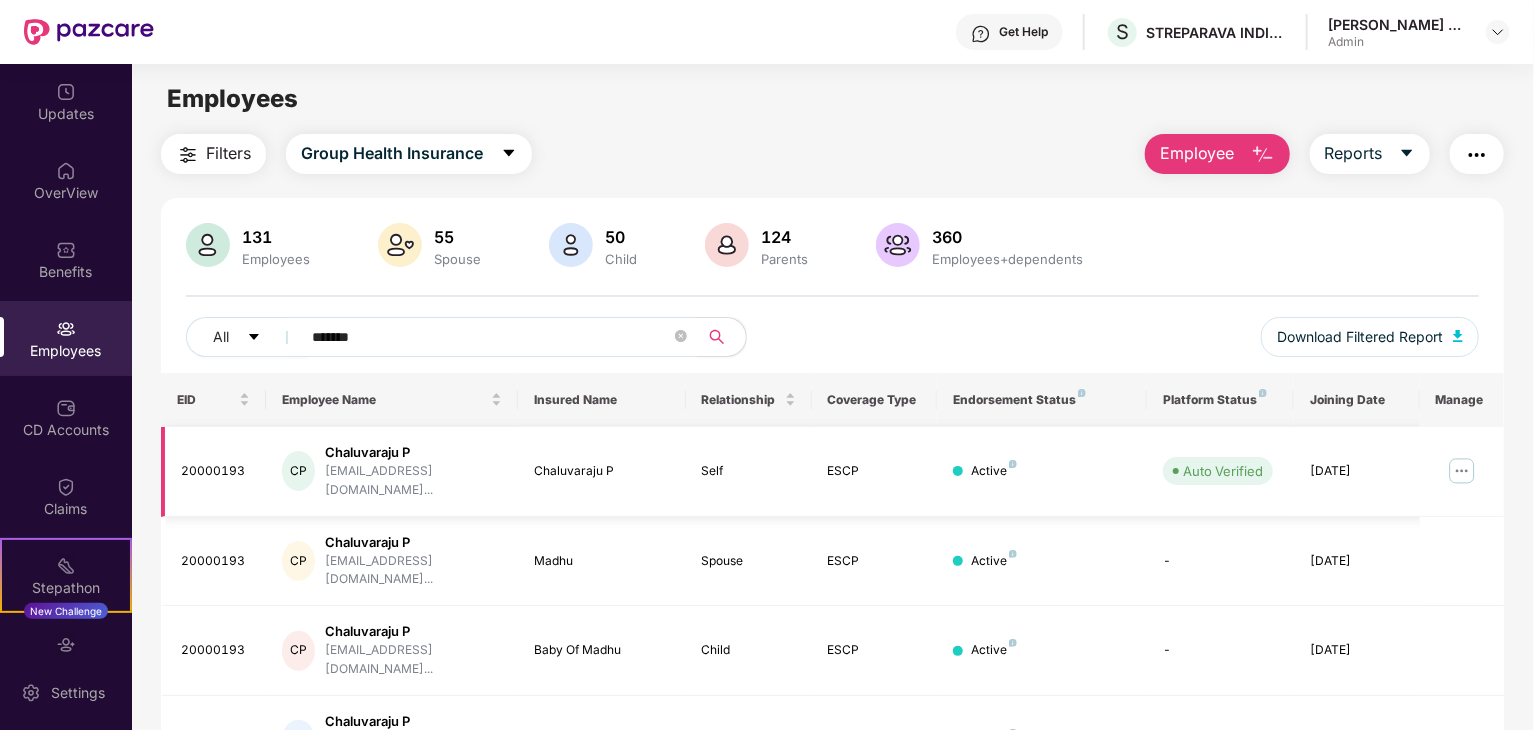 click at bounding box center (1462, 471) 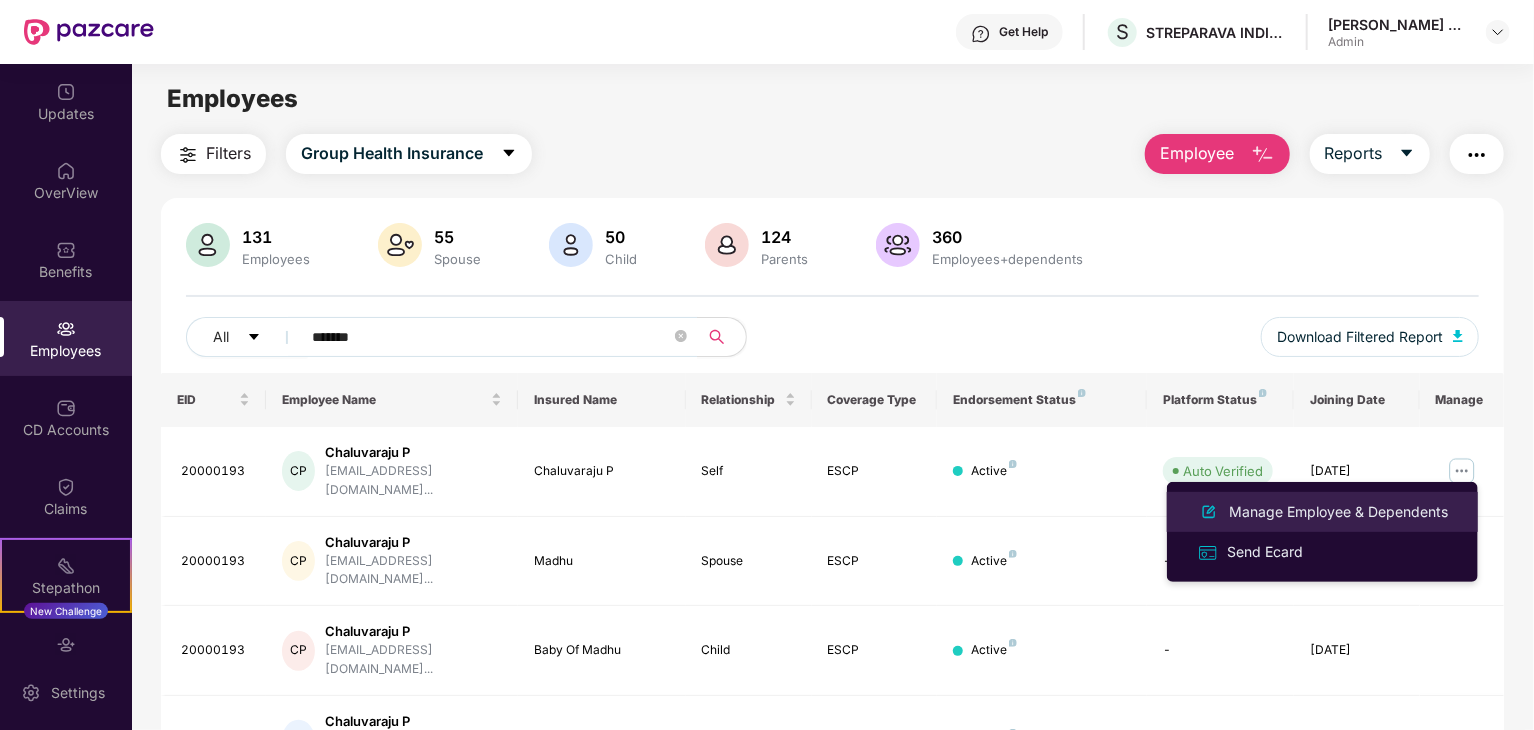 click on "Manage Employee & Dependents" at bounding box center [1338, 512] 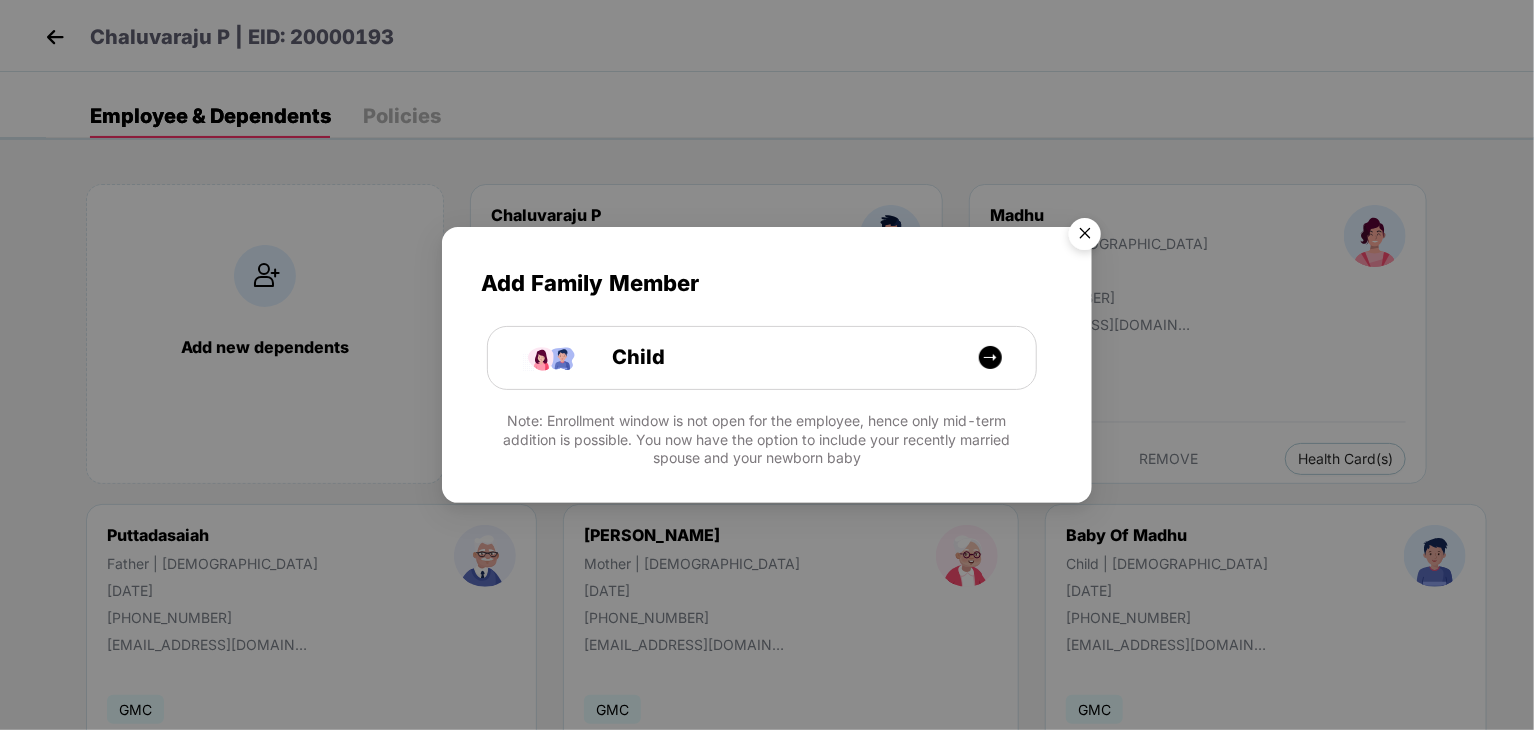 click at bounding box center [1085, 237] 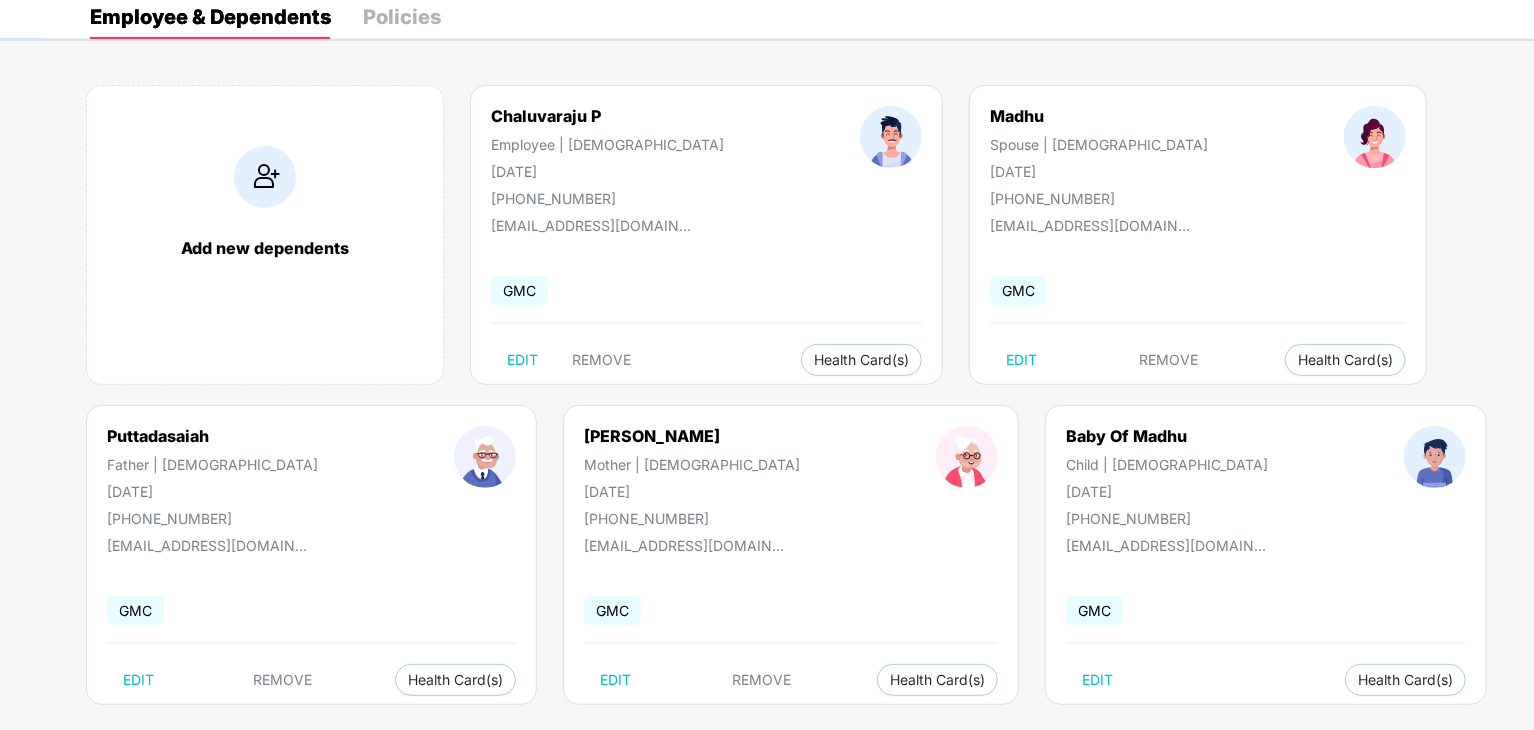 scroll, scrollTop: 0, scrollLeft: 0, axis: both 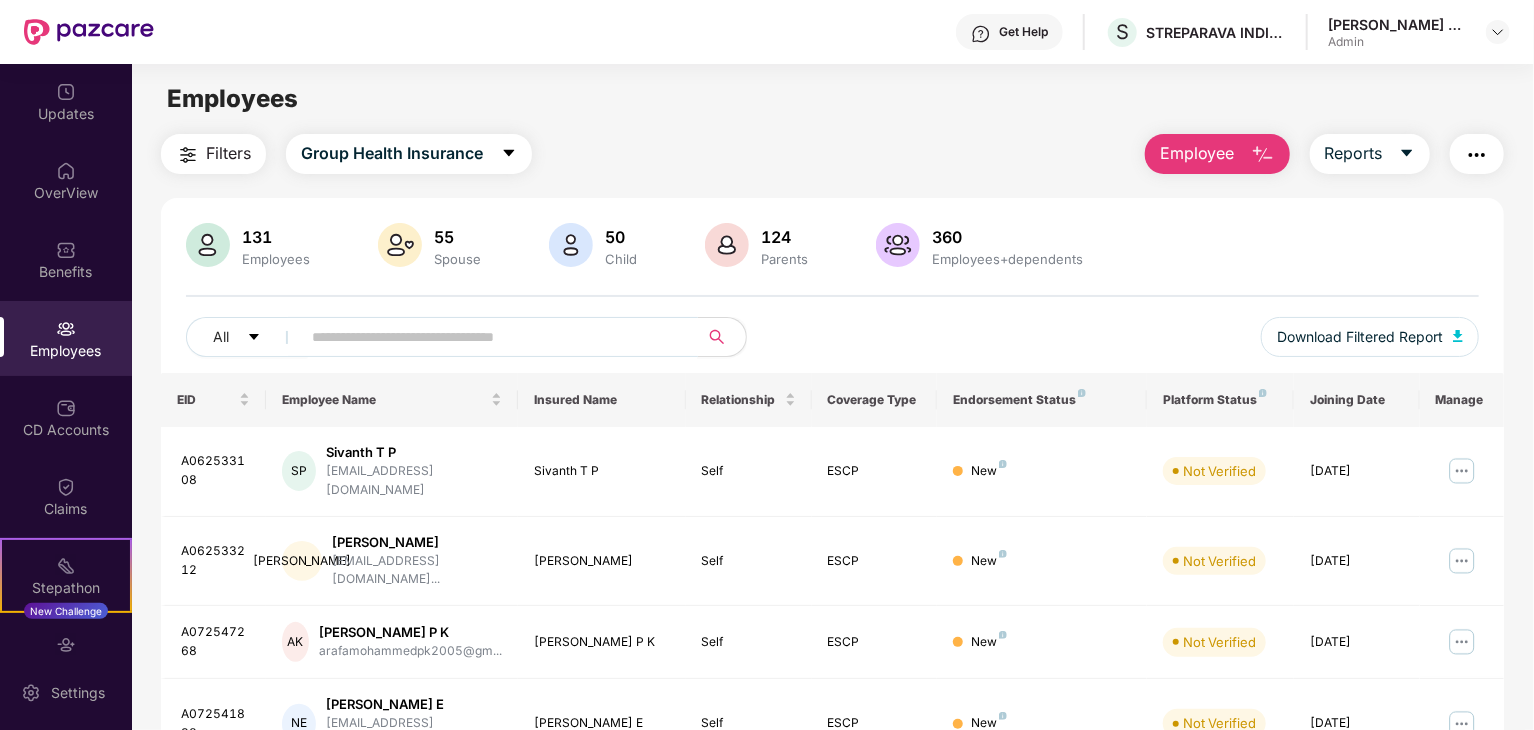click at bounding box center [491, 337] 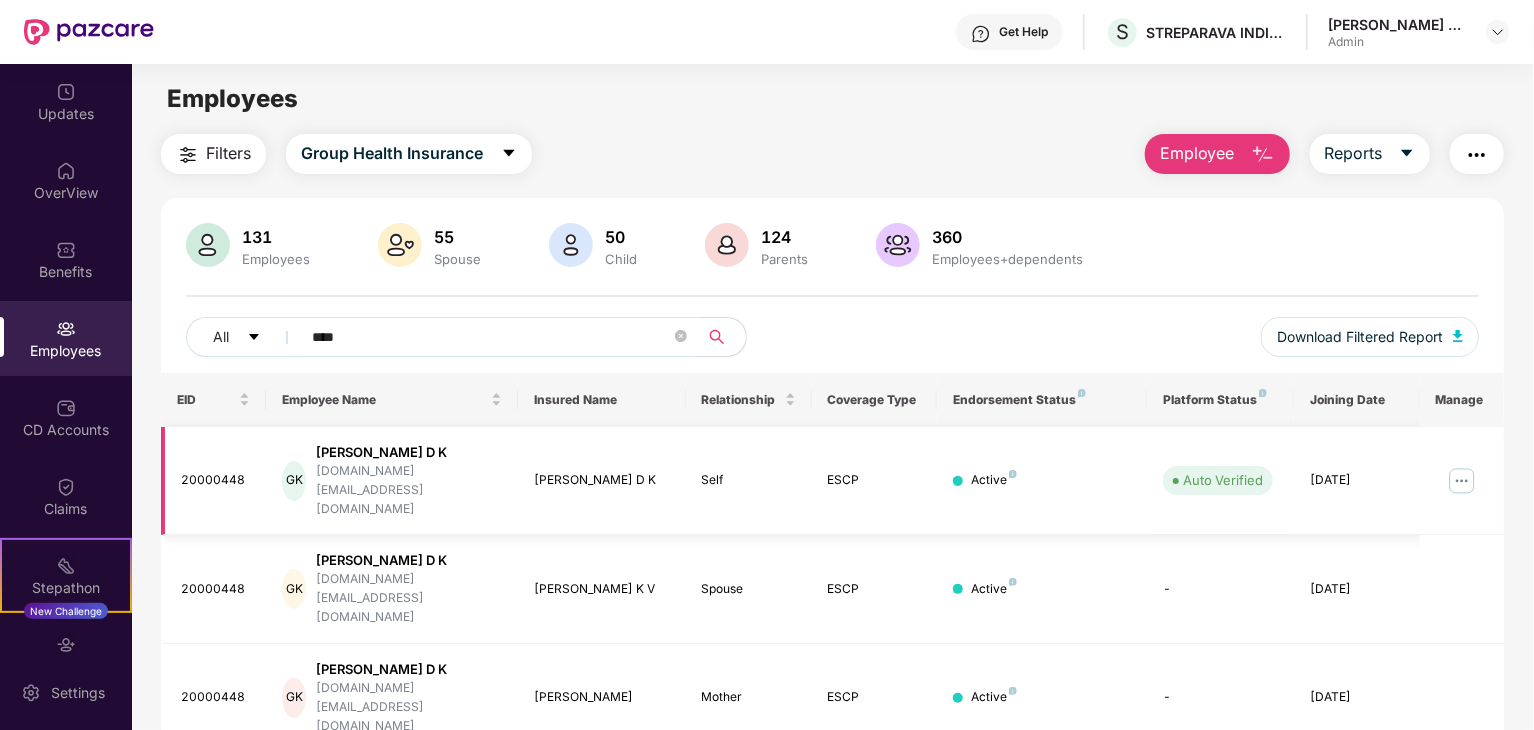 click at bounding box center (1462, 481) 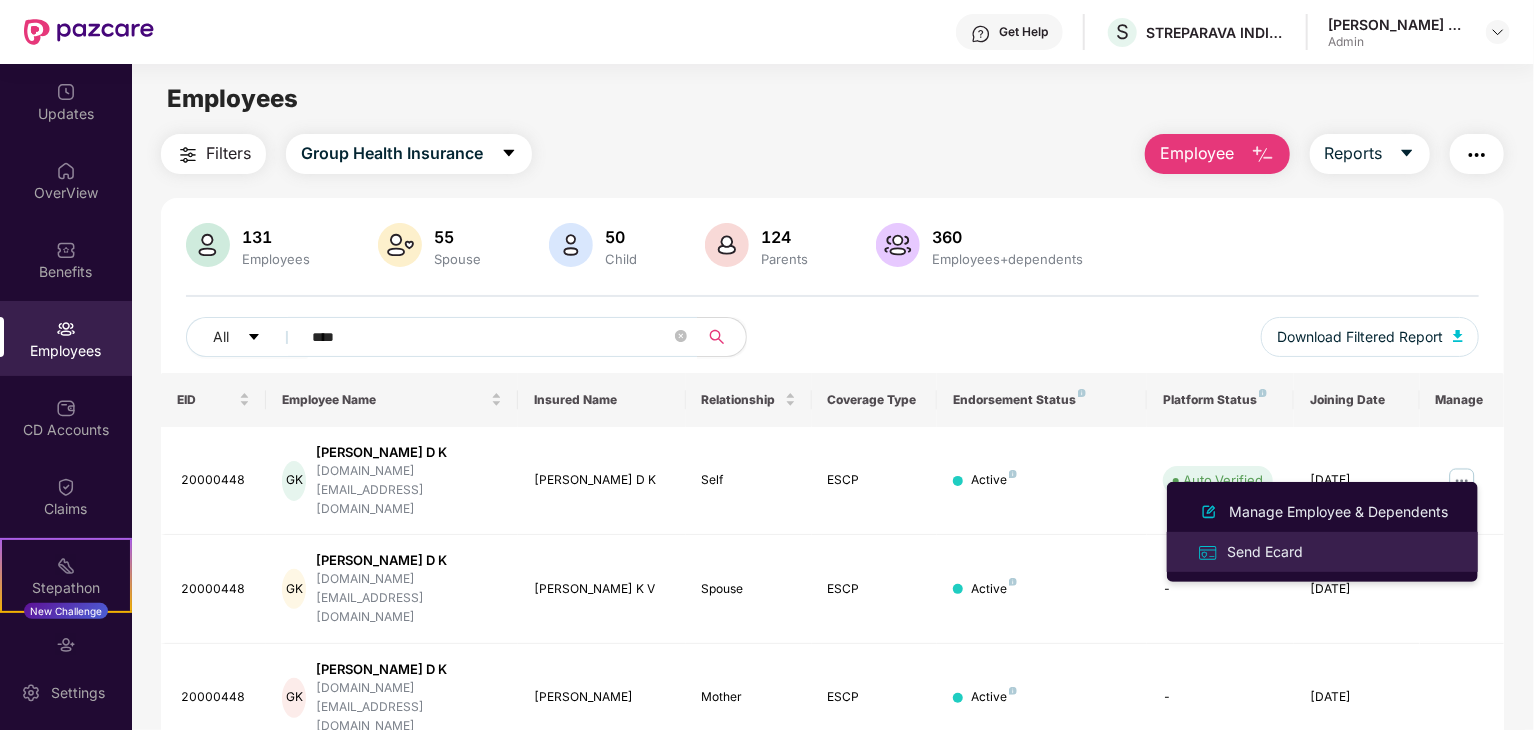 click on "Send Ecard" at bounding box center (1265, 552) 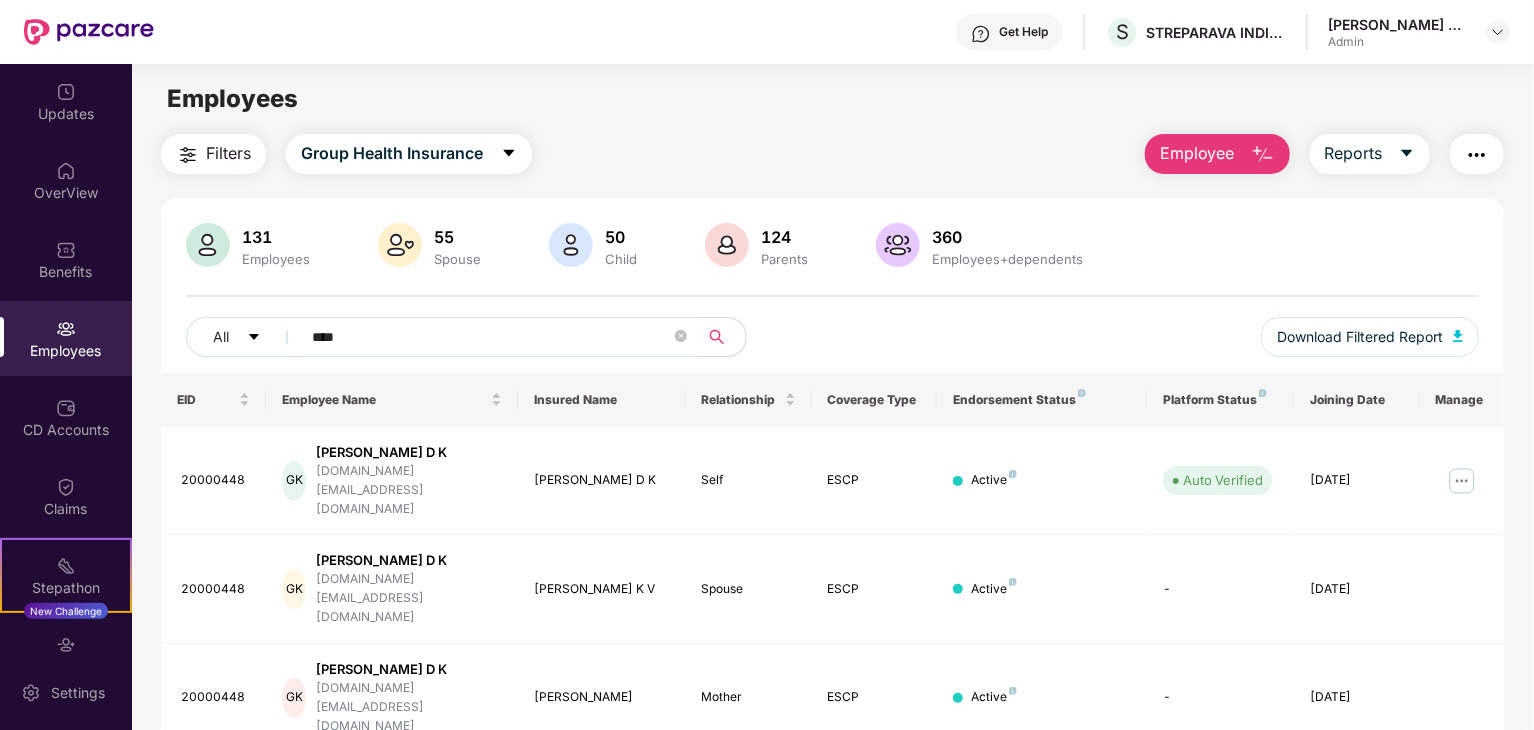 click on "****" at bounding box center (491, 337) 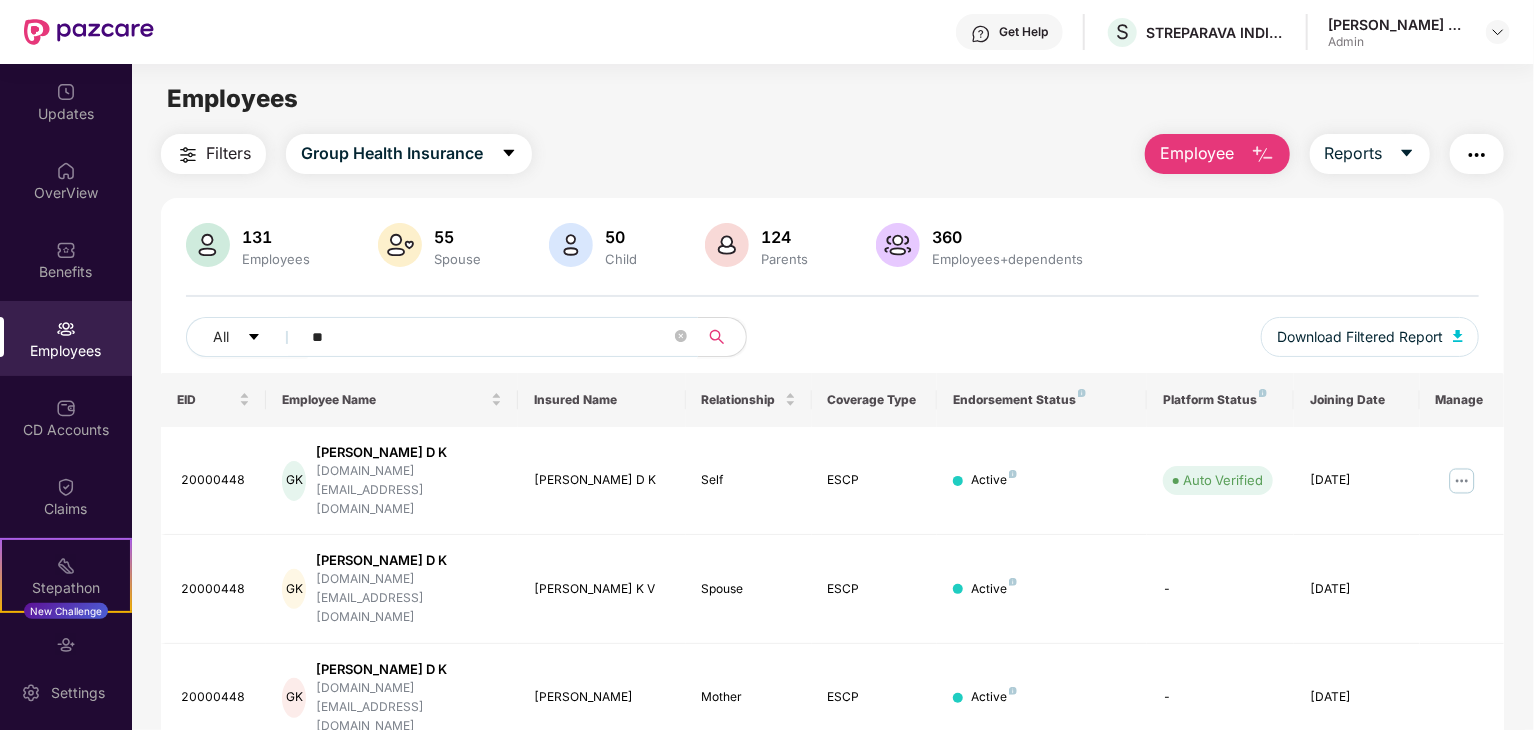 type on "*" 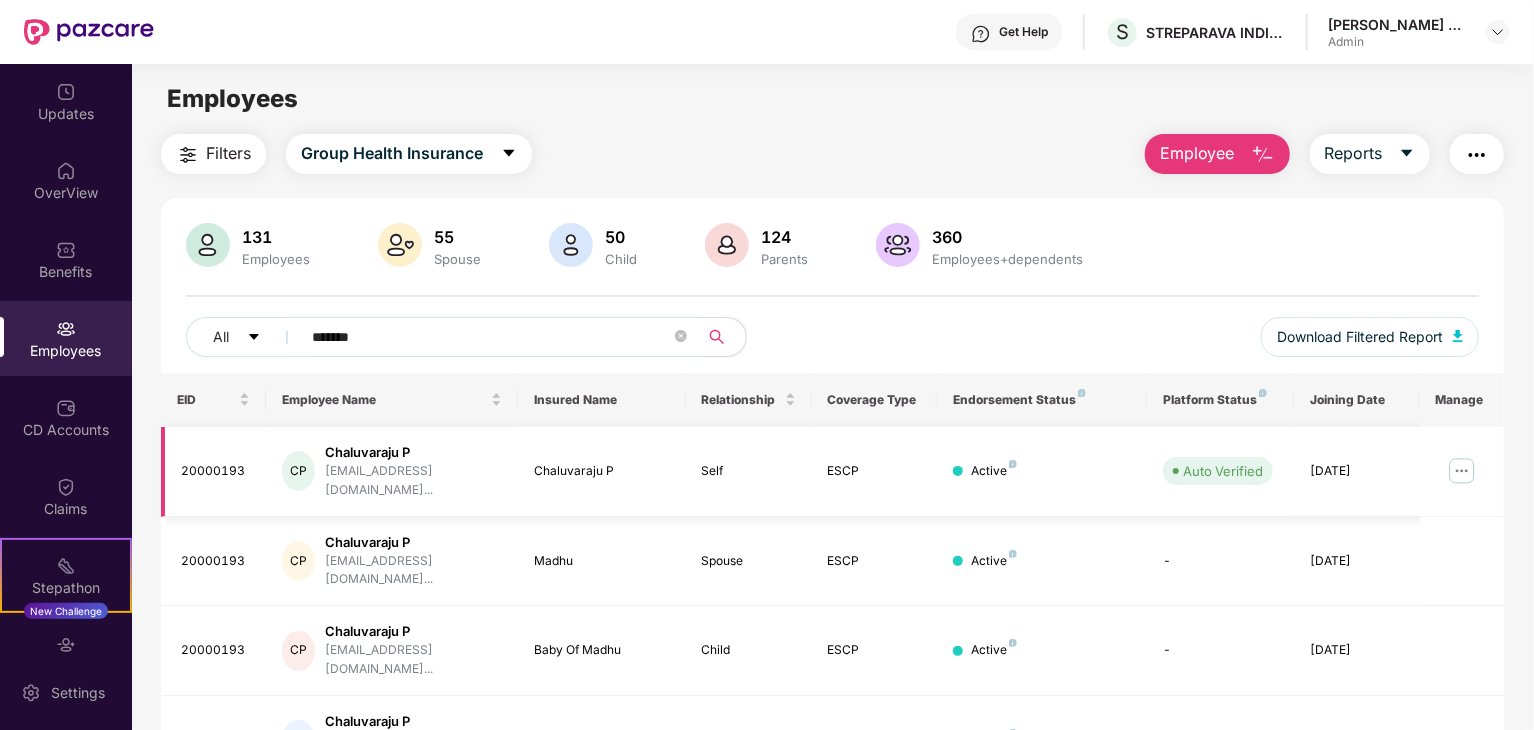 type on "*******" 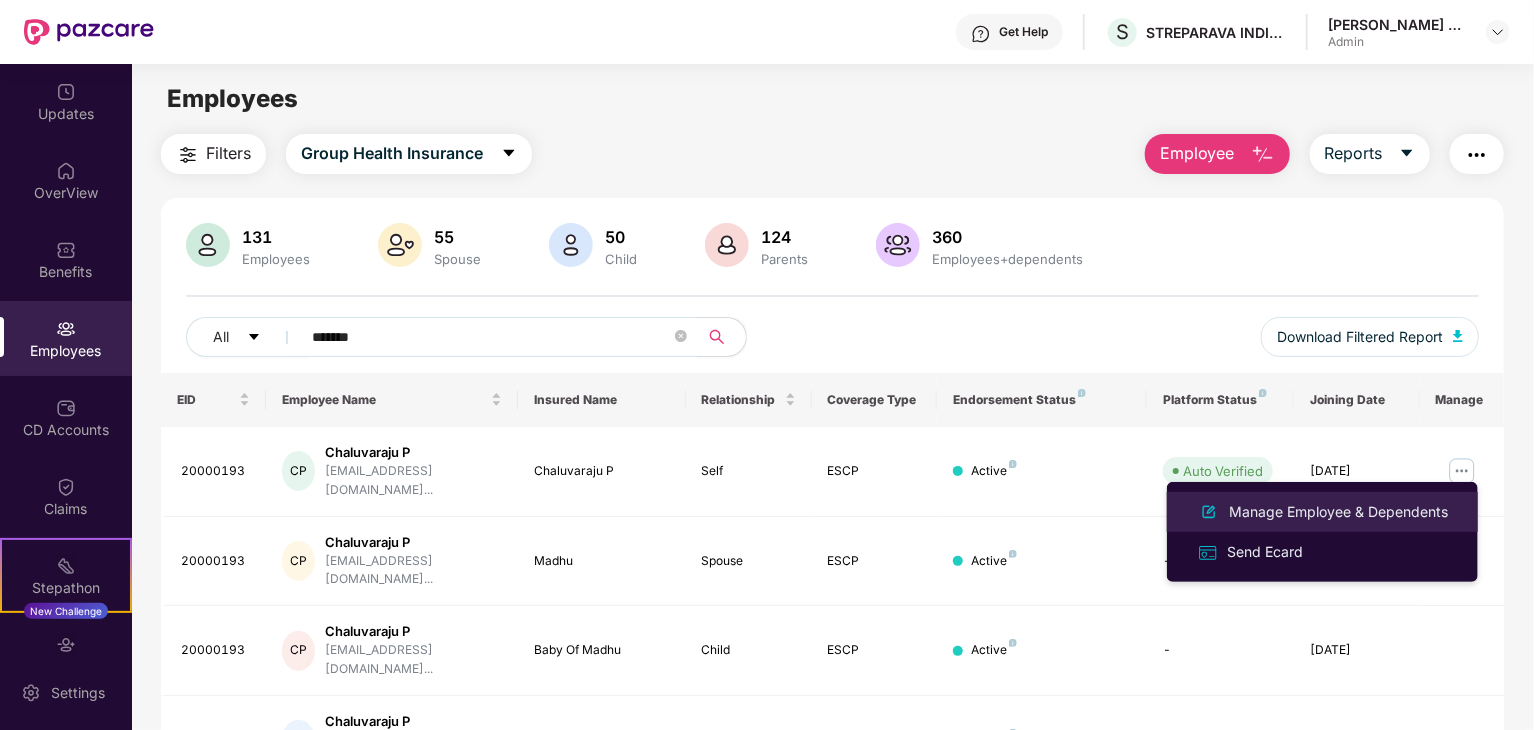 click on "Manage Employee & Dependents" at bounding box center [1338, 512] 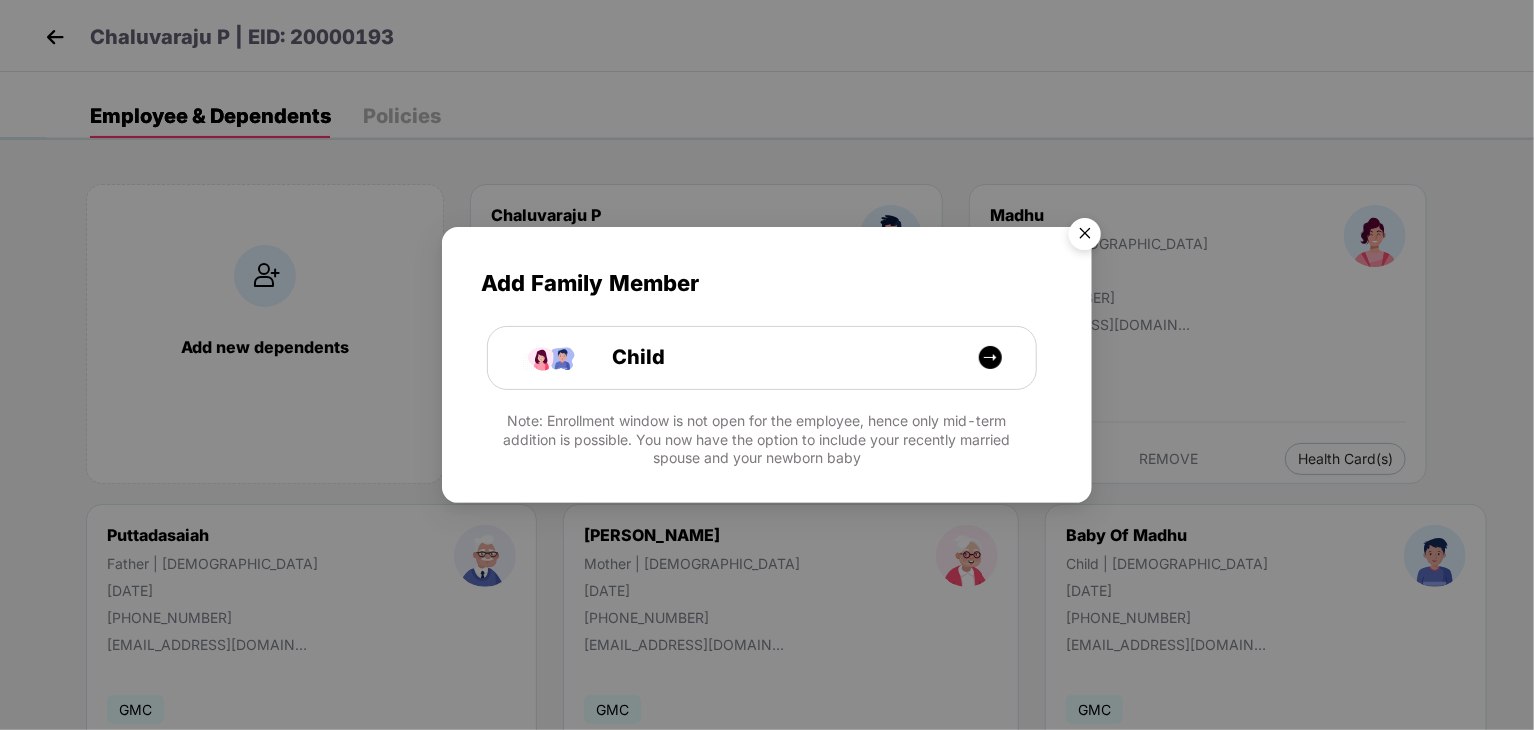 click at bounding box center (1085, 237) 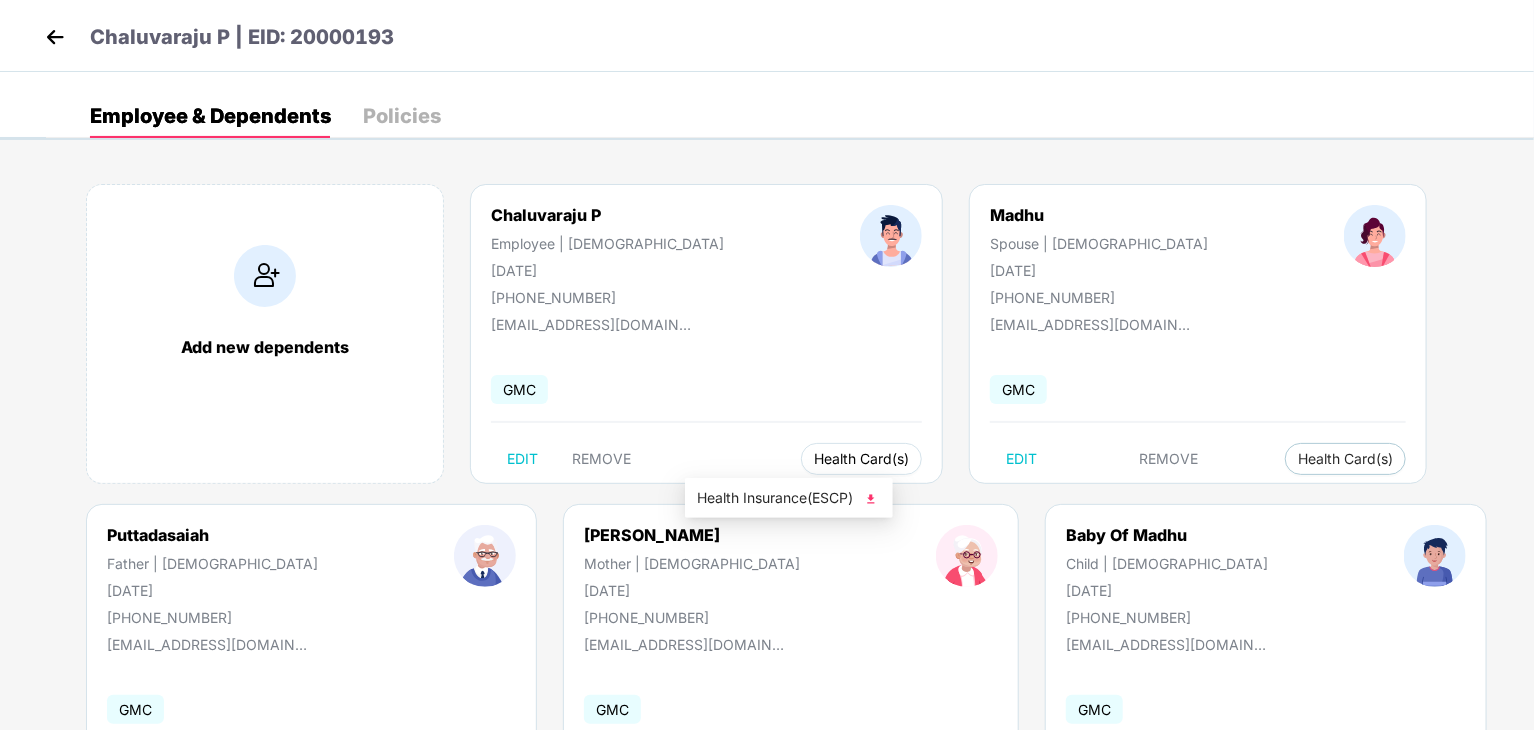 click on "Health Card(s)" at bounding box center (861, 459) 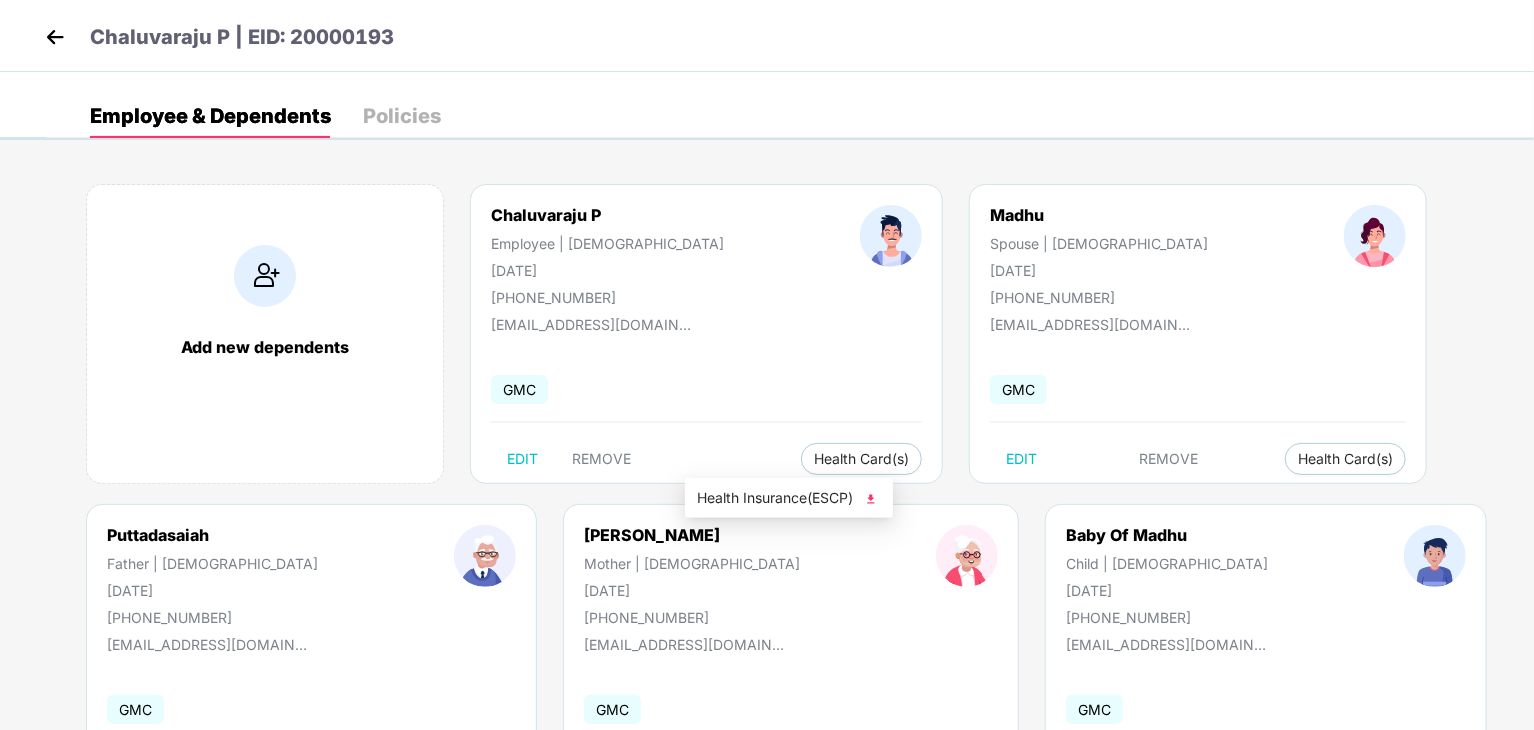 click at bounding box center (871, 499) 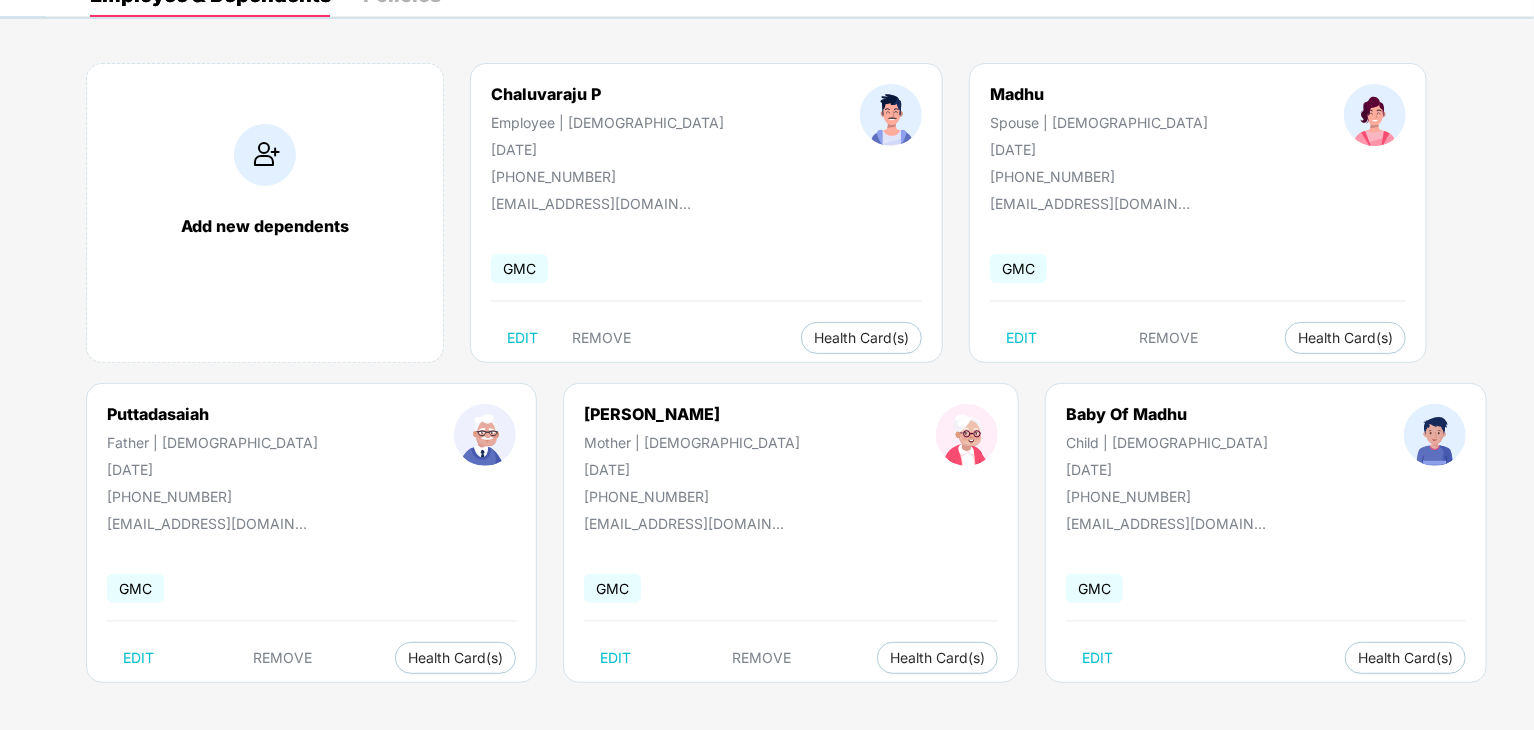 scroll, scrollTop: 124, scrollLeft: 0, axis: vertical 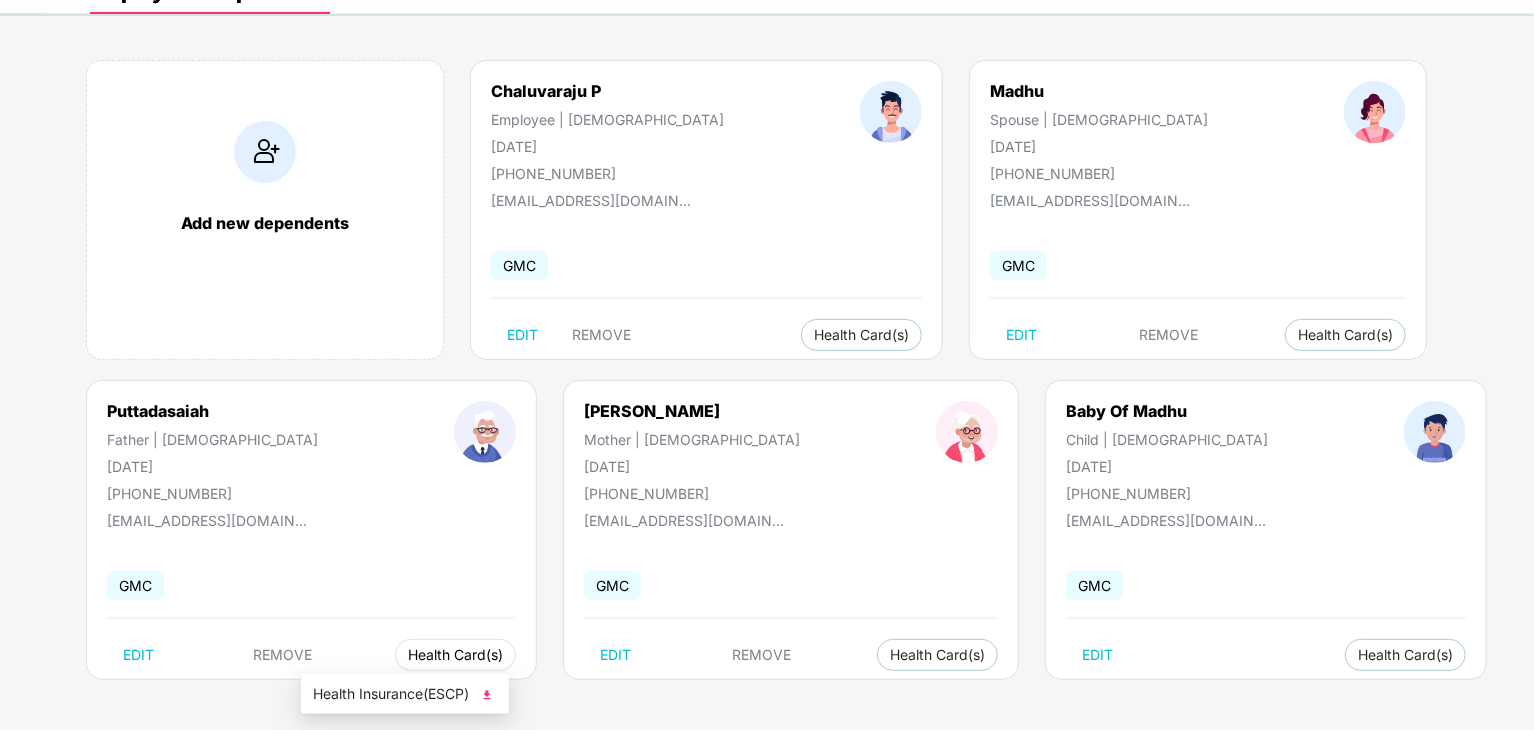 click on "Health Card(s)" at bounding box center (455, 655) 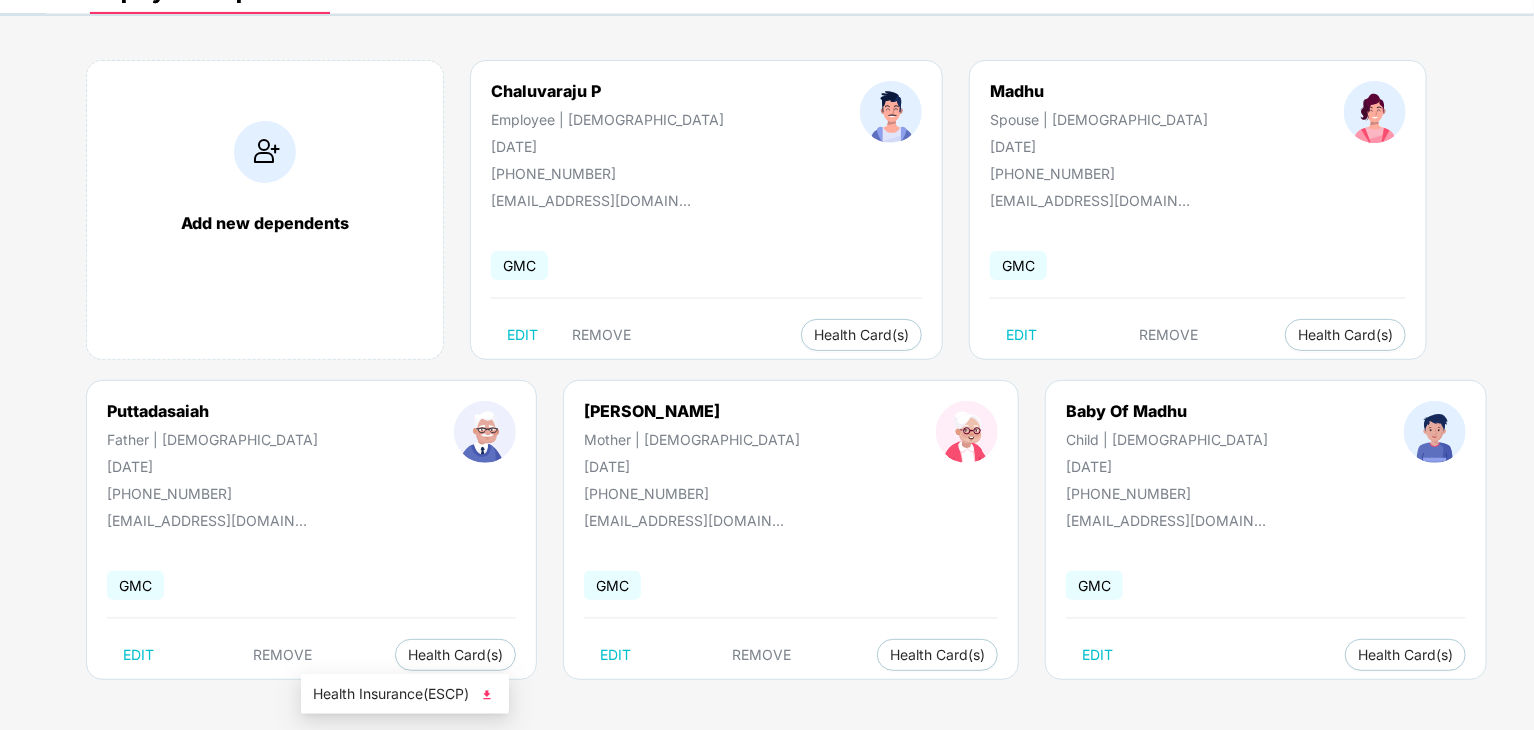 click at bounding box center [487, 695] 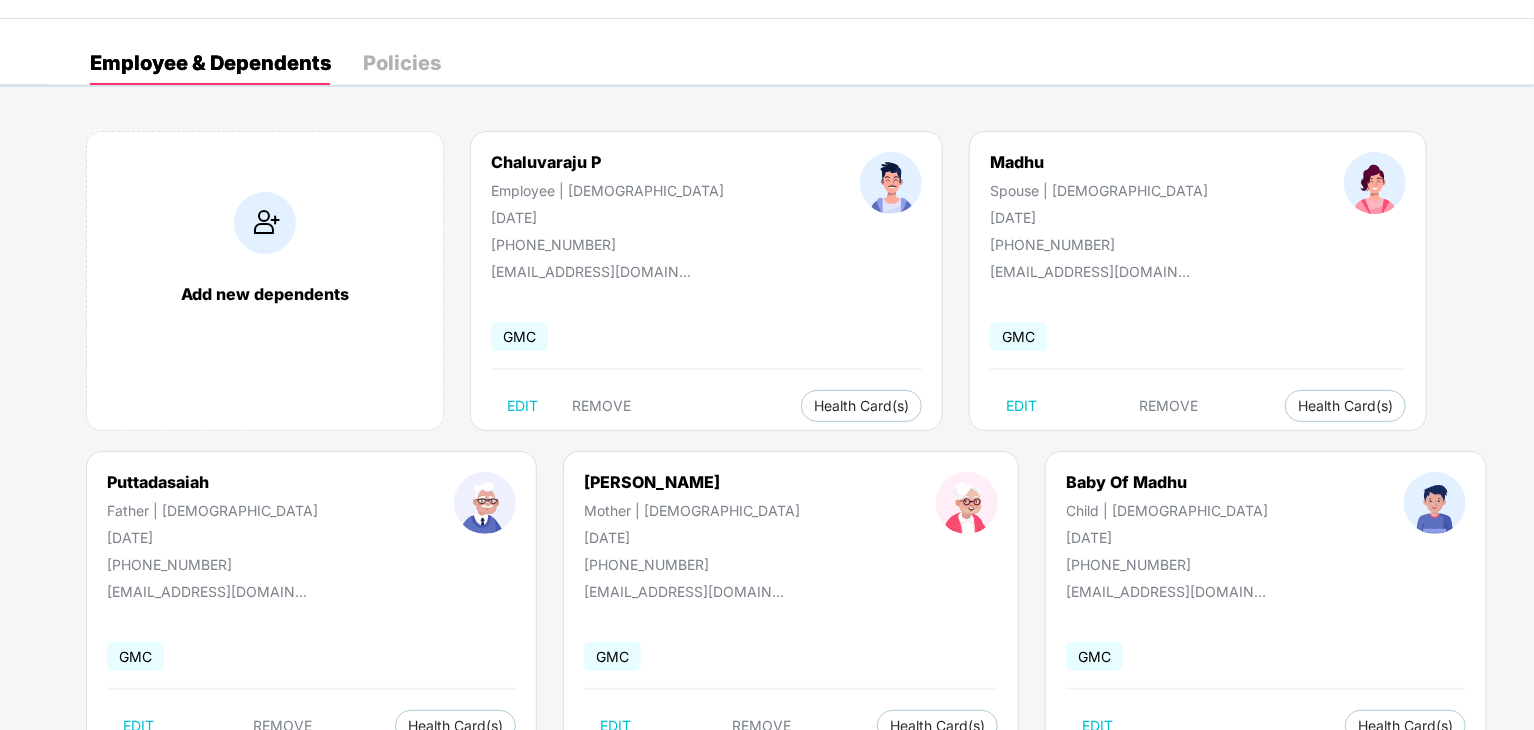 scroll, scrollTop: 0, scrollLeft: 0, axis: both 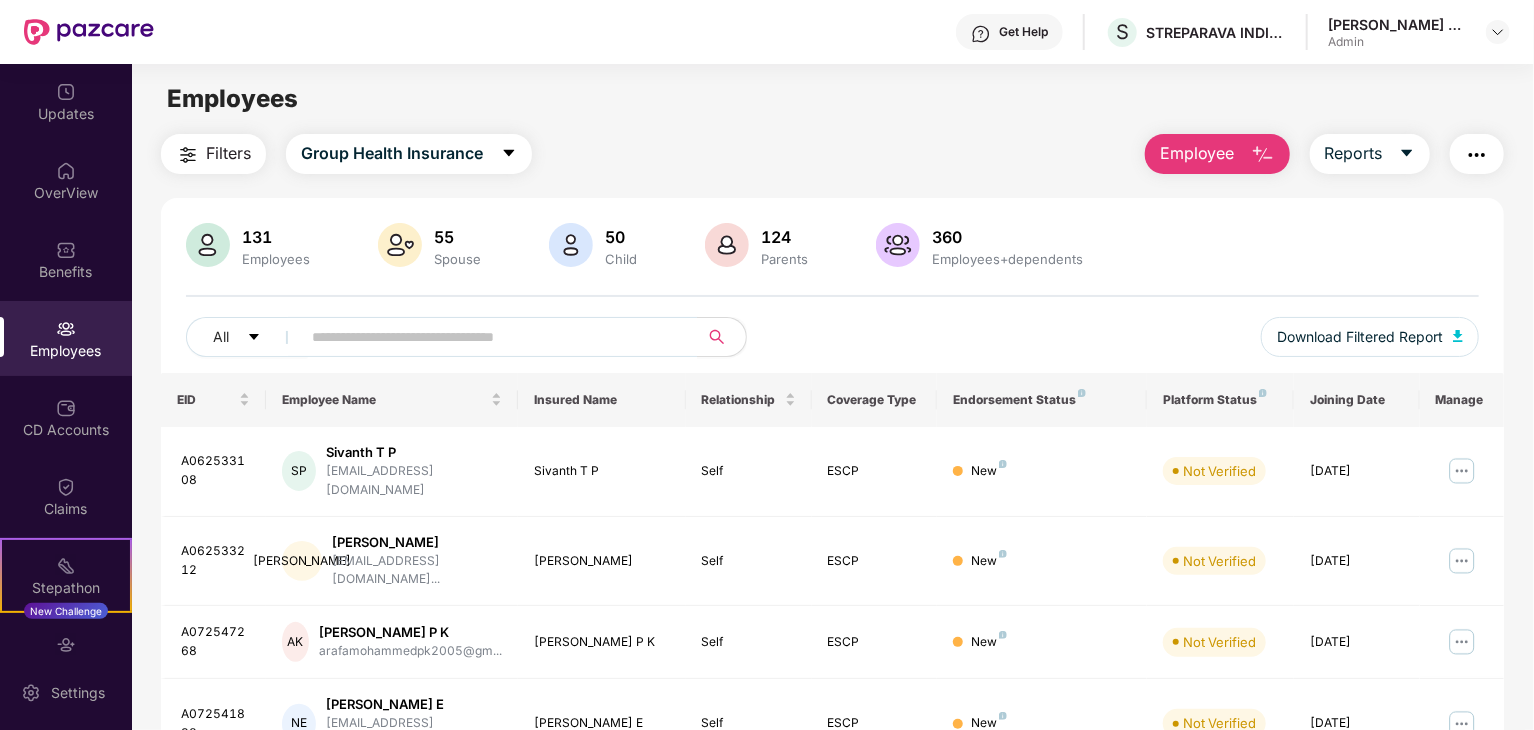 click at bounding box center [1477, 155] 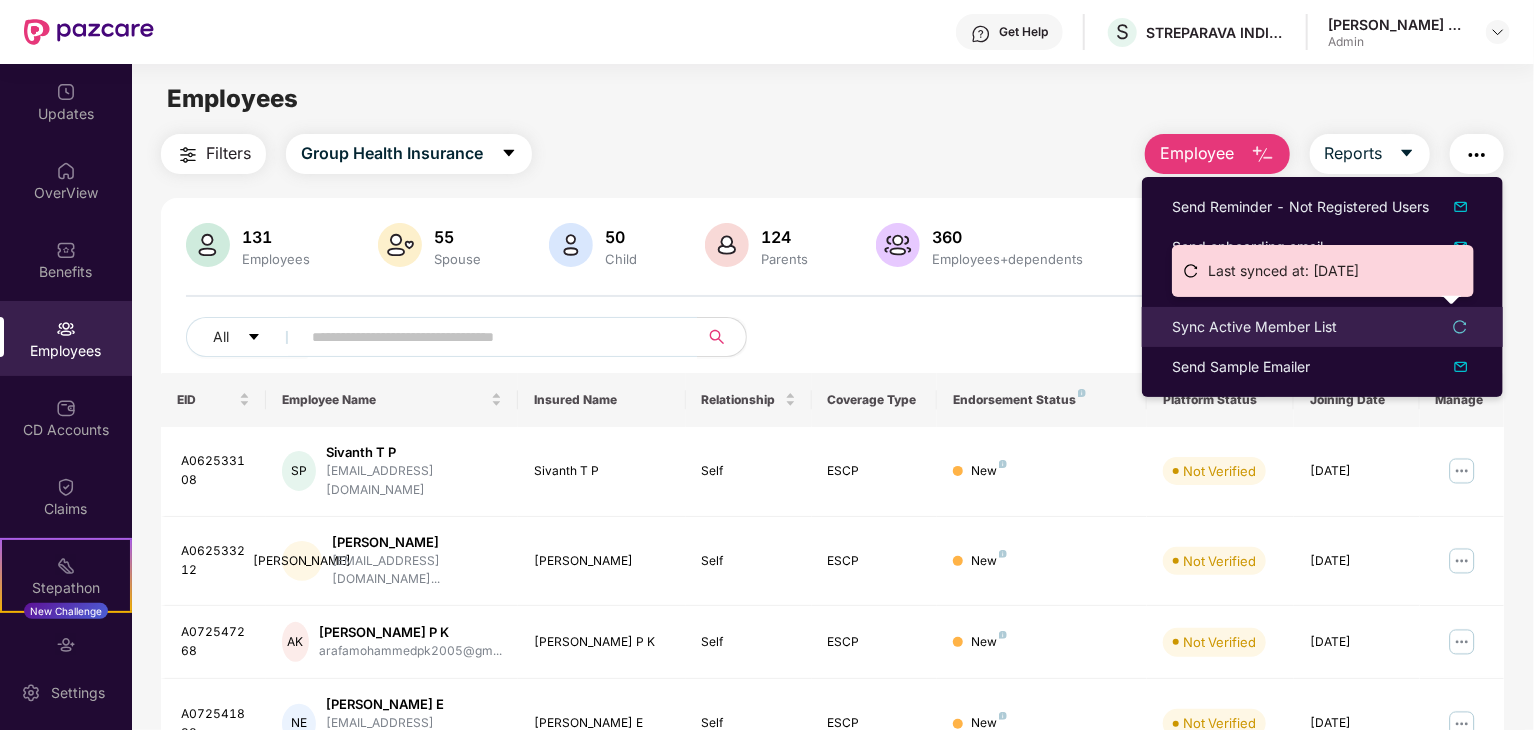 click 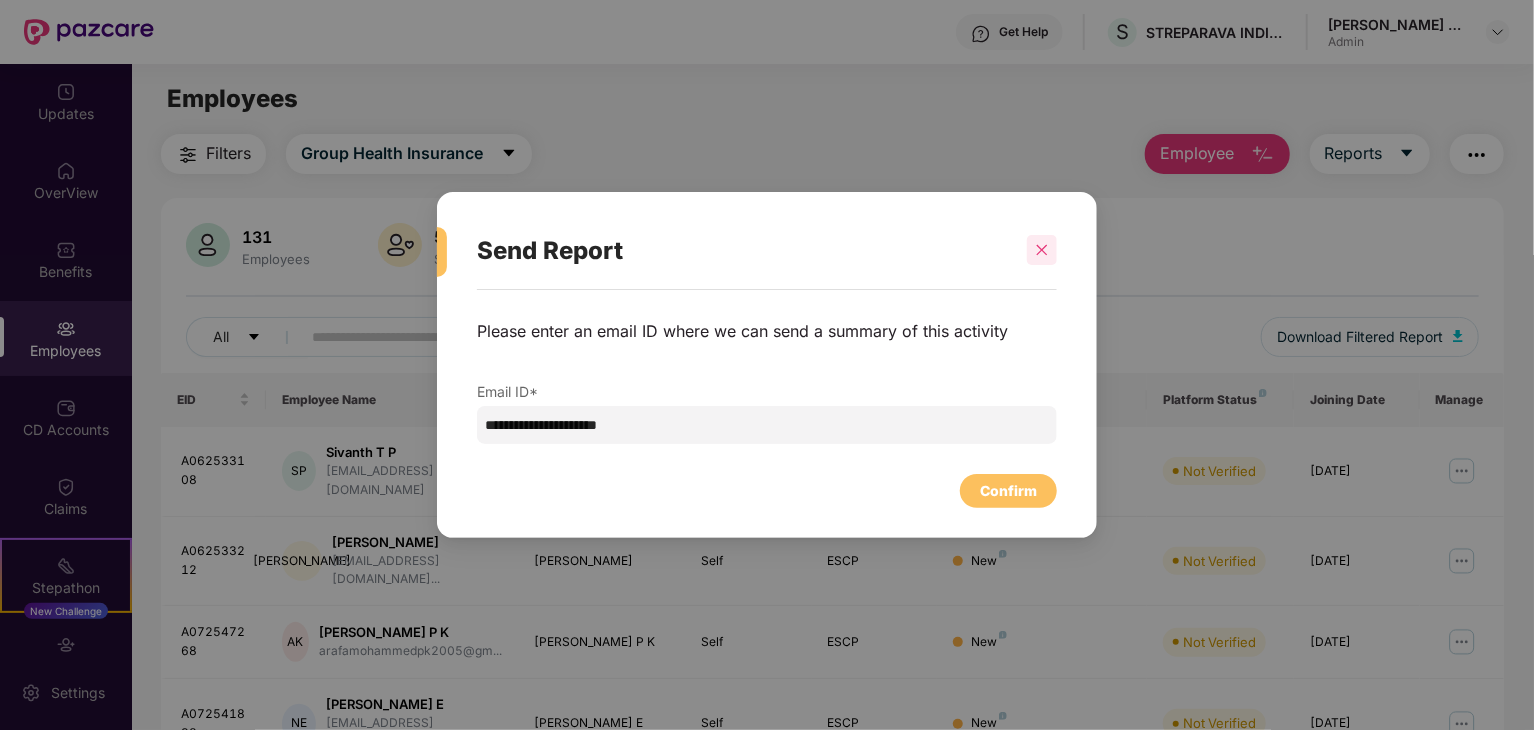 click 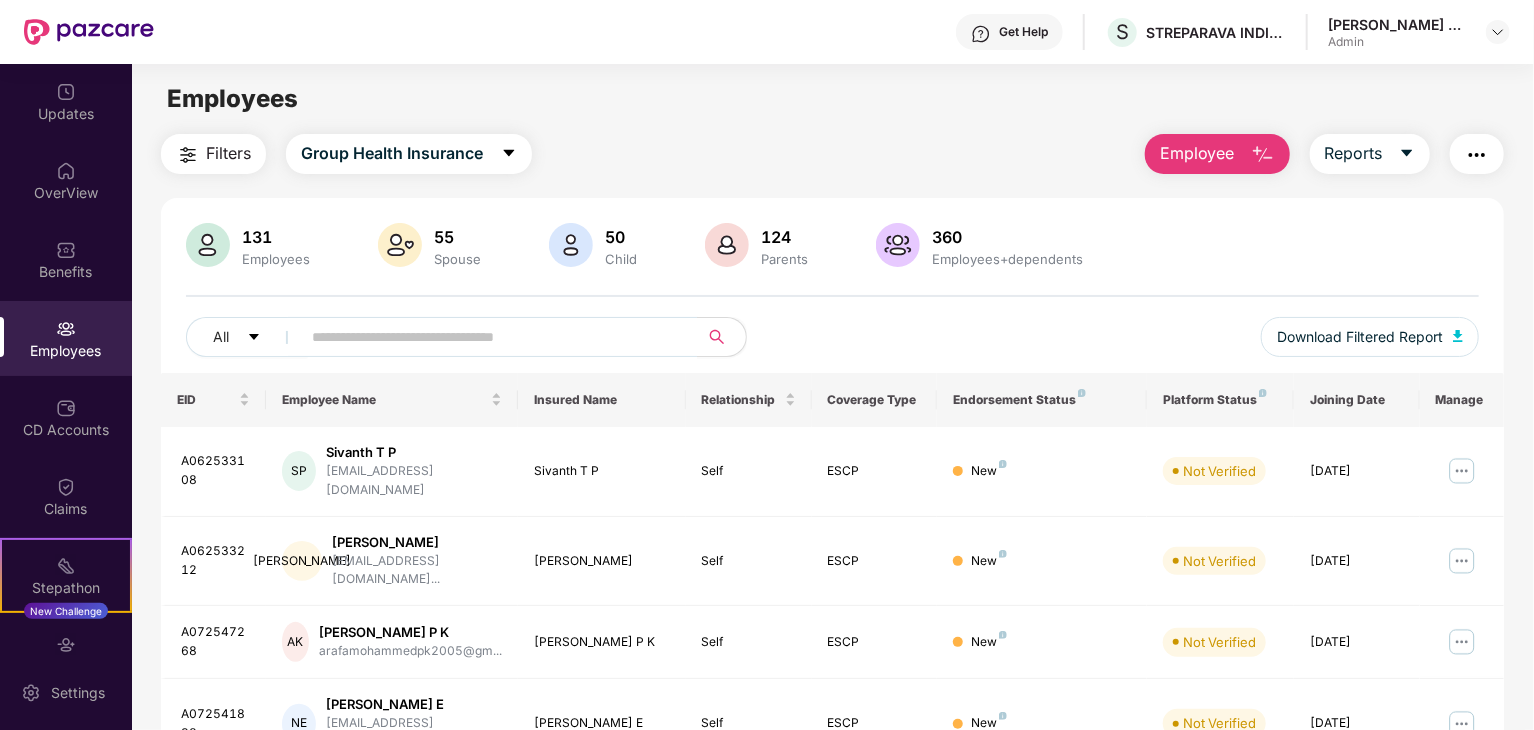 click at bounding box center (1477, 155) 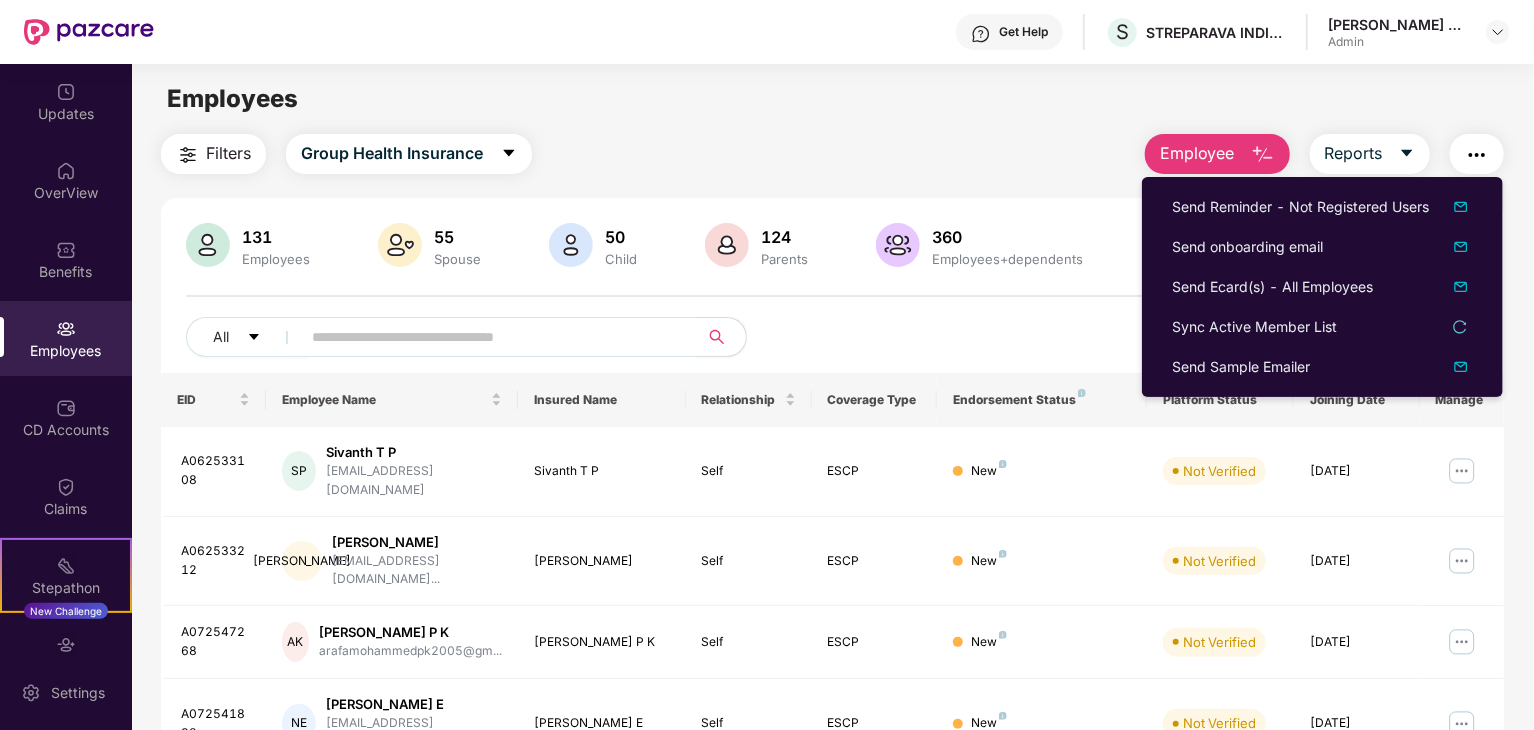 click on "Employees Filters Group Health Insurance Employee  Reports 131 Employees 55 Spouse 50 Child 124 Parents 360 Employees+dependents All Download Filtered Report EID Employee Name Insured Name Relationship Coverage Type Endorsement Status Platform Status Joining Date Manage                   A062533108 SP Sivanth T P   sivanth834@gmail.com Sivanth T P Self ESCP New Not Verified 25 June 2025 A062533212 JO Jyothis Oniyan   jyothisoniyan@gmail.co... Jyothis Oniyan Self ESCP New Not Verified 25 June 2025 A072547268 AK Arafa Mohammed P K   arafamohammedpk2005@gm... Arafa Mohammed P K Self ESCP New Not Verified 01 July 2025 A072541838 NE Nisamudheen E   nisamu10164@gmail.com Nisamudheen E Self ESCP New Not Verified 01 July 2025 A0625582229 MT Muhammad Hanan Sadath ...   muhammadhanaansadath78... Muhammad Hanan Sada... Self ESCP New Not Verified 23 June 2025 A0625581075 AP Akash P   akashprakash2709@gmail... Akash P Self ESCP New Not Verified 23 June 2025 A0625252526 AM Avinash Kallappa Malla...   Self ESCP New" at bounding box center [832, 429] 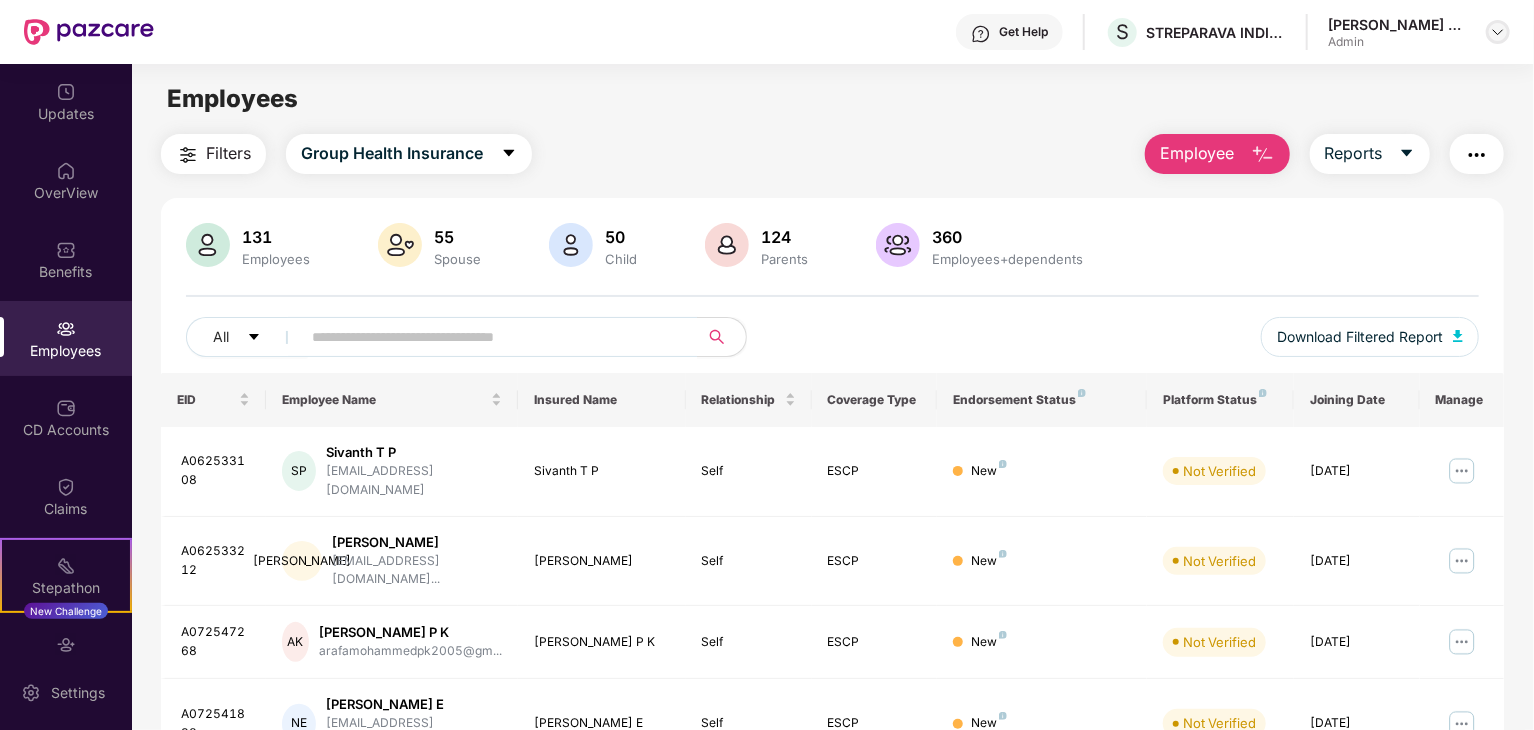 click at bounding box center [1498, 32] 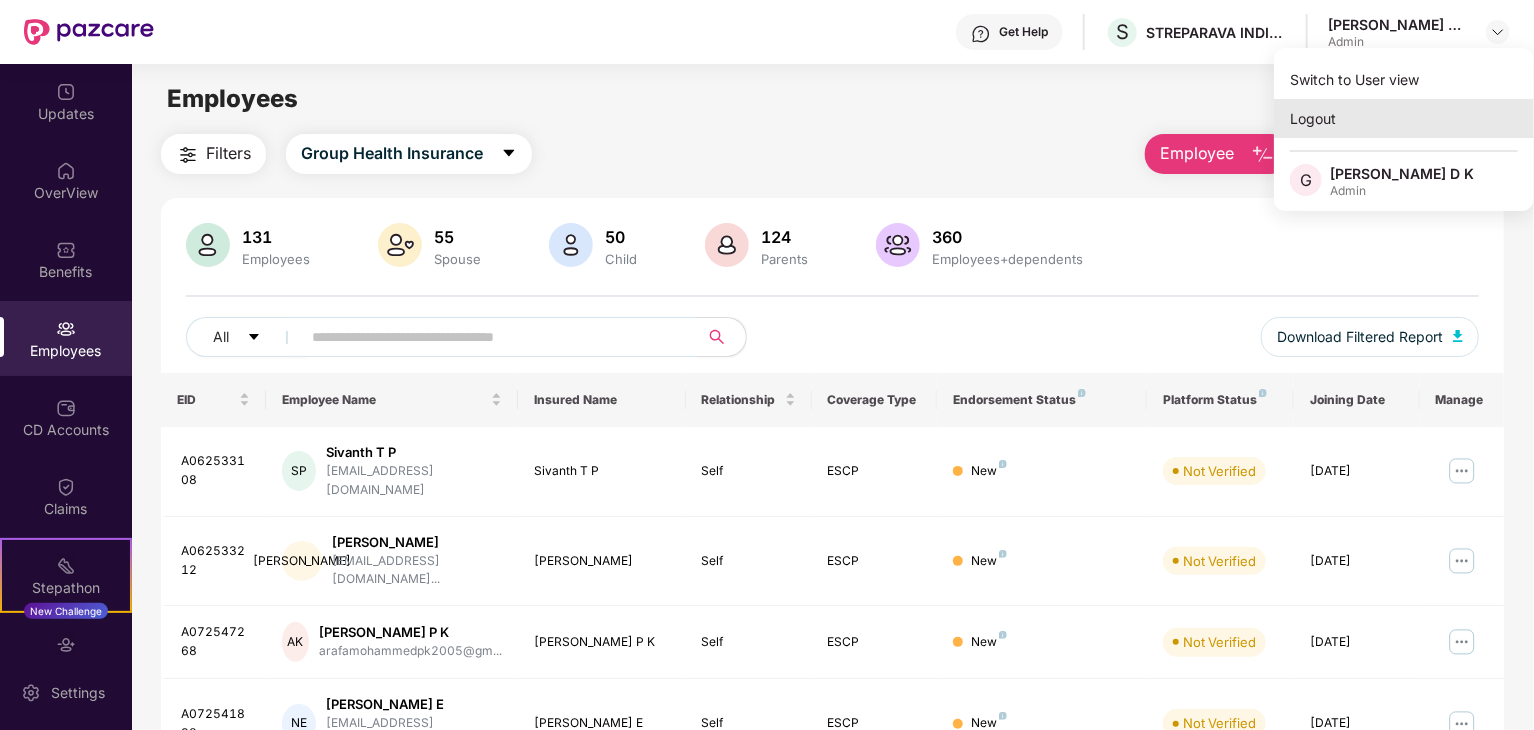 click on "Logout" at bounding box center (1404, 118) 